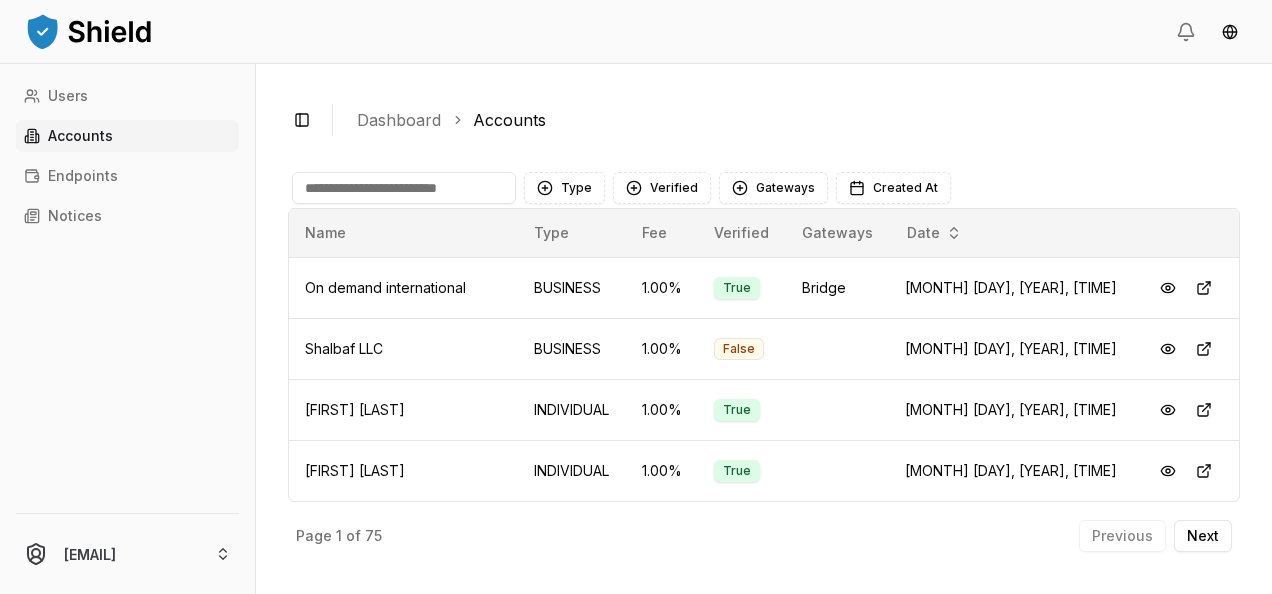 scroll, scrollTop: 0, scrollLeft: 0, axis: both 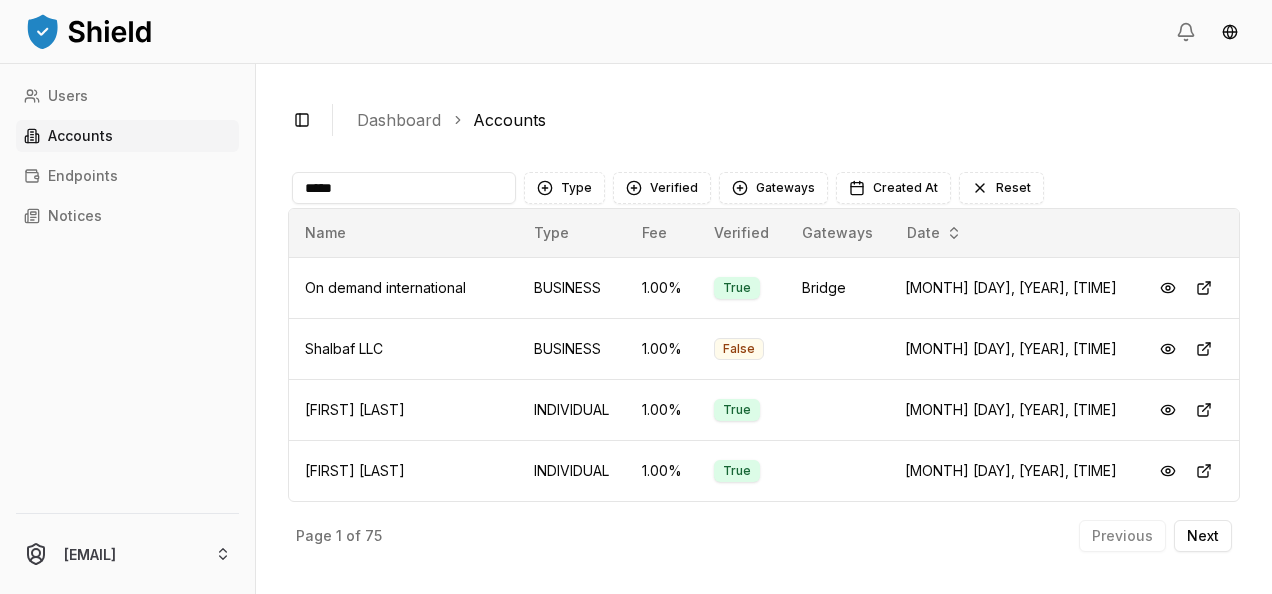 type on "******" 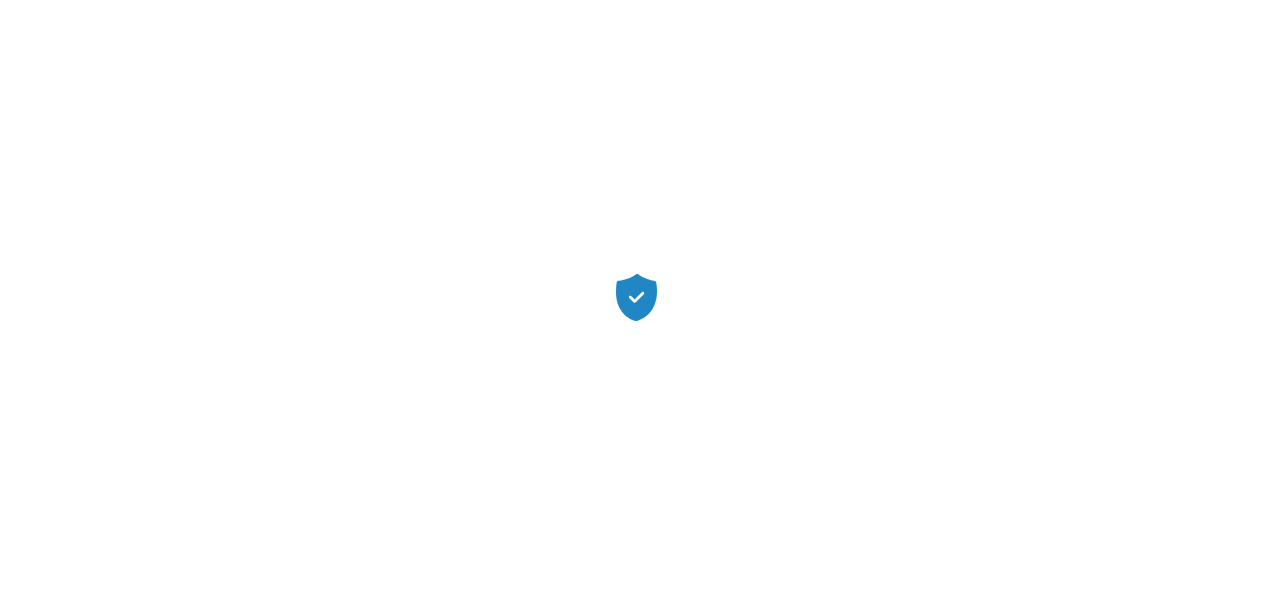 scroll, scrollTop: 0, scrollLeft: 0, axis: both 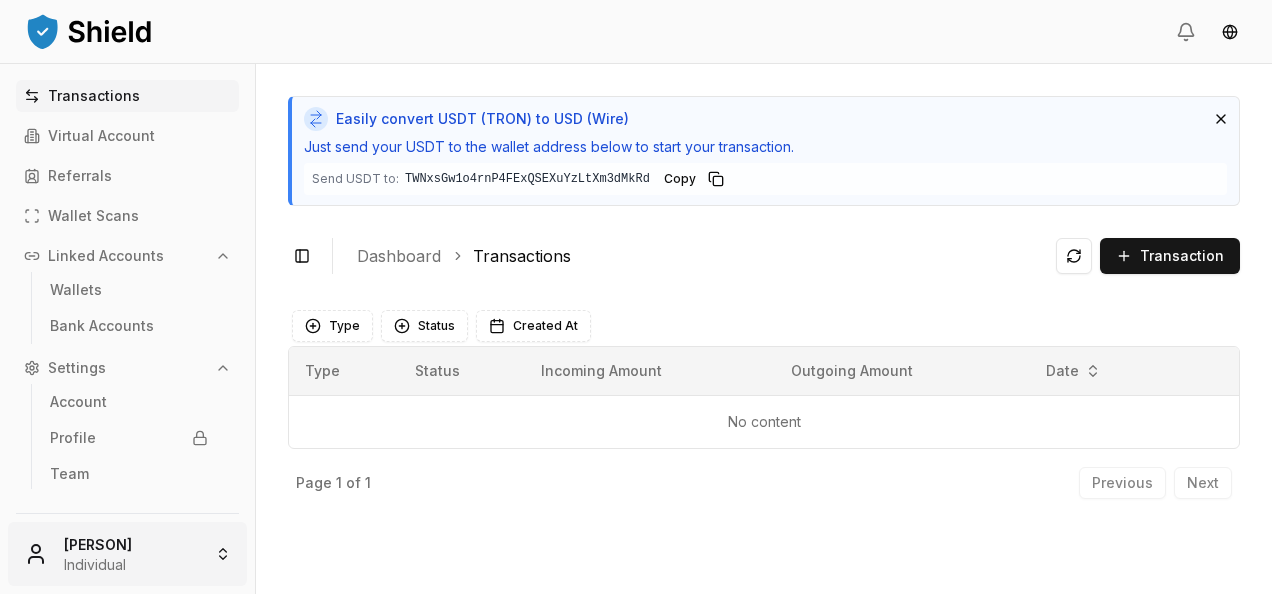 click on "Transactions Virtual Account Referrals Wallet Scans Linked Accounts Wallets Bank Accounts Settings Account Profile Team [PERSON] Individual Easily convert USDT (TRON) to USD (Wire) Just send your USDT to the wallet address below to start your transaction. Send USDT to: [WALLET_ADDRESS] [WALLET_ADDRESS] Copy Toggle Sidebar Dashboard Transactions   Transaction No content Type Status Created At Type Status Incoming Amount Outgoing Amount Date No content Page 1 of 1 Previous Next" at bounding box center [636, 297] 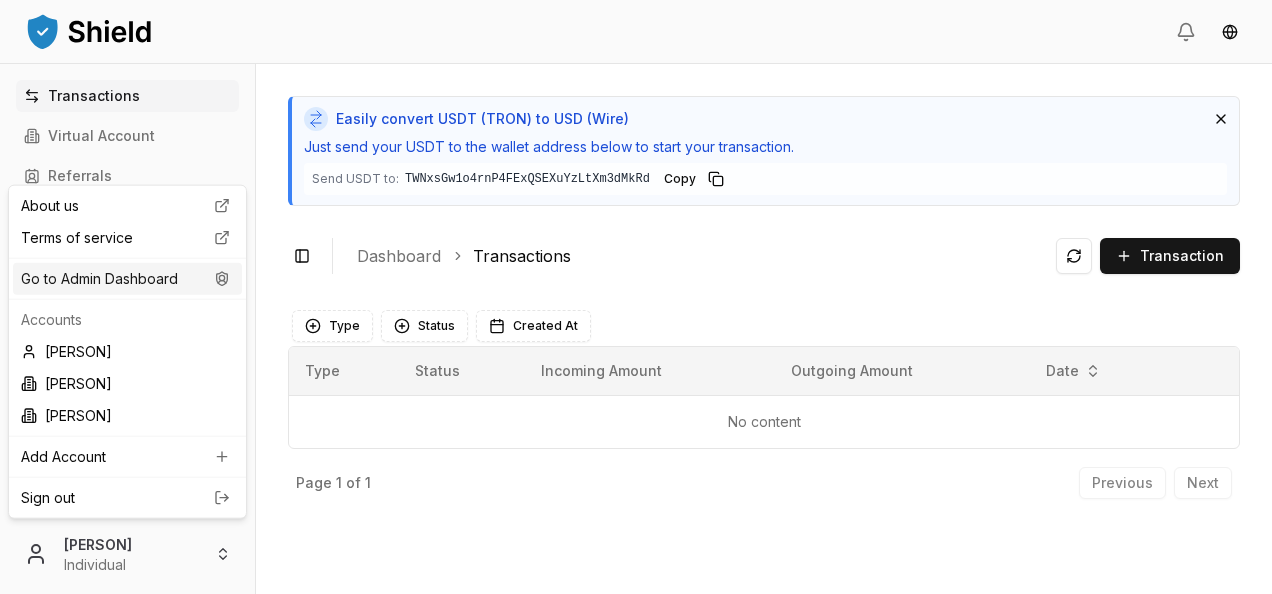 click on "Go to Admin Dashboard" at bounding box center [127, 279] 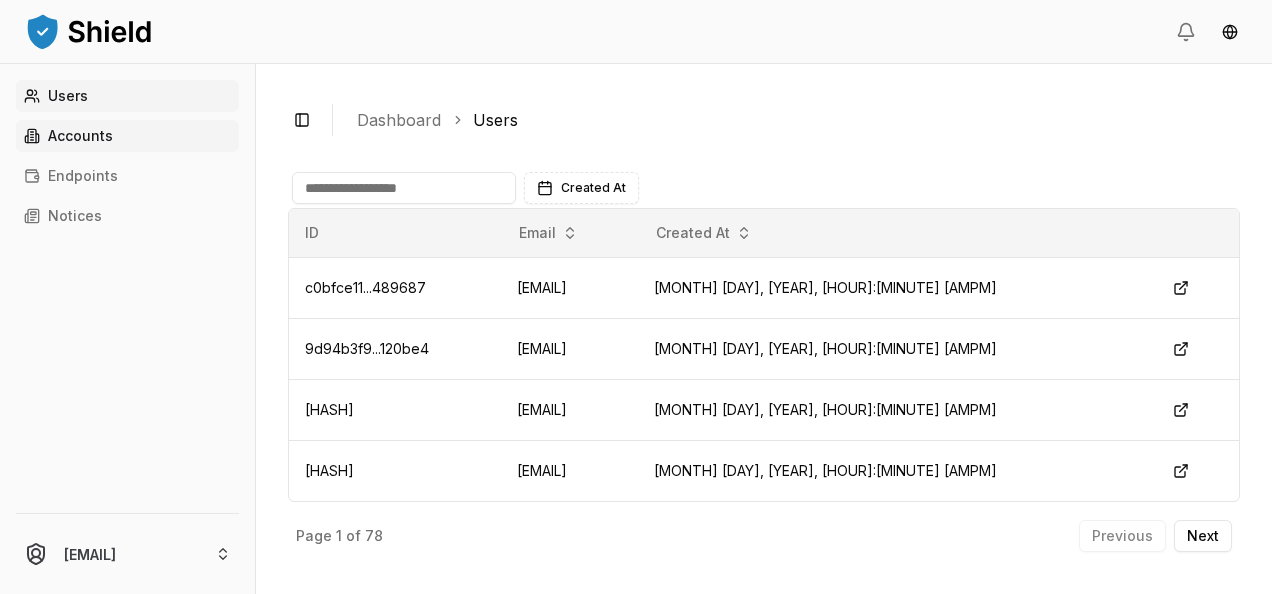 click on "Accounts" at bounding box center (127, 136) 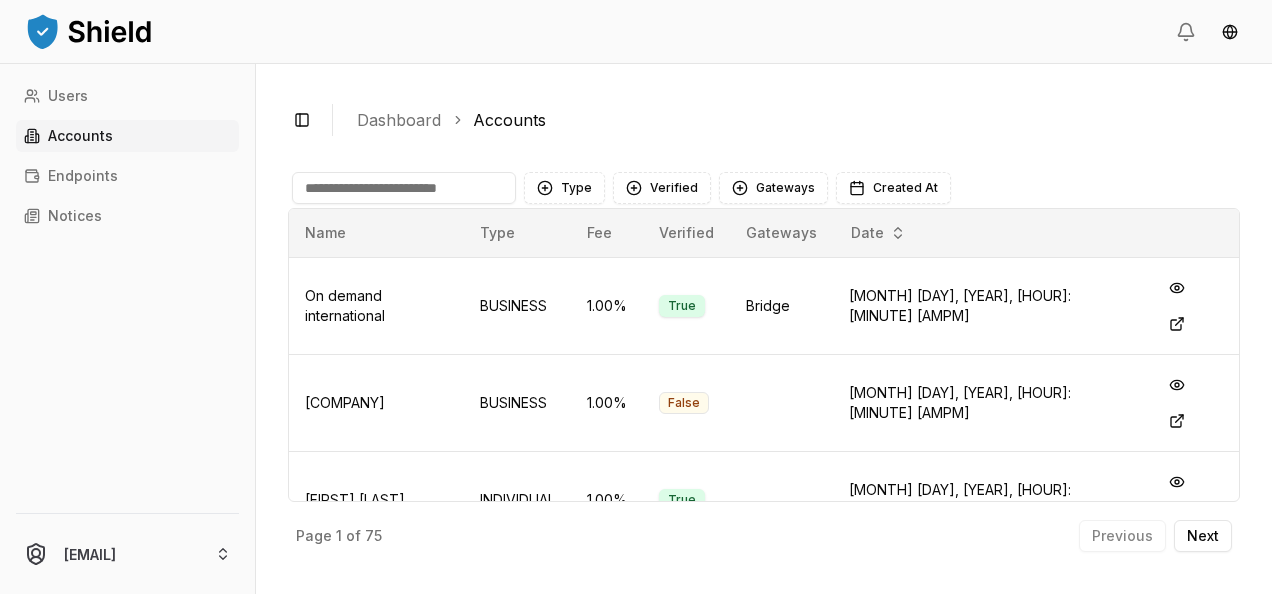 click at bounding box center (404, 188) 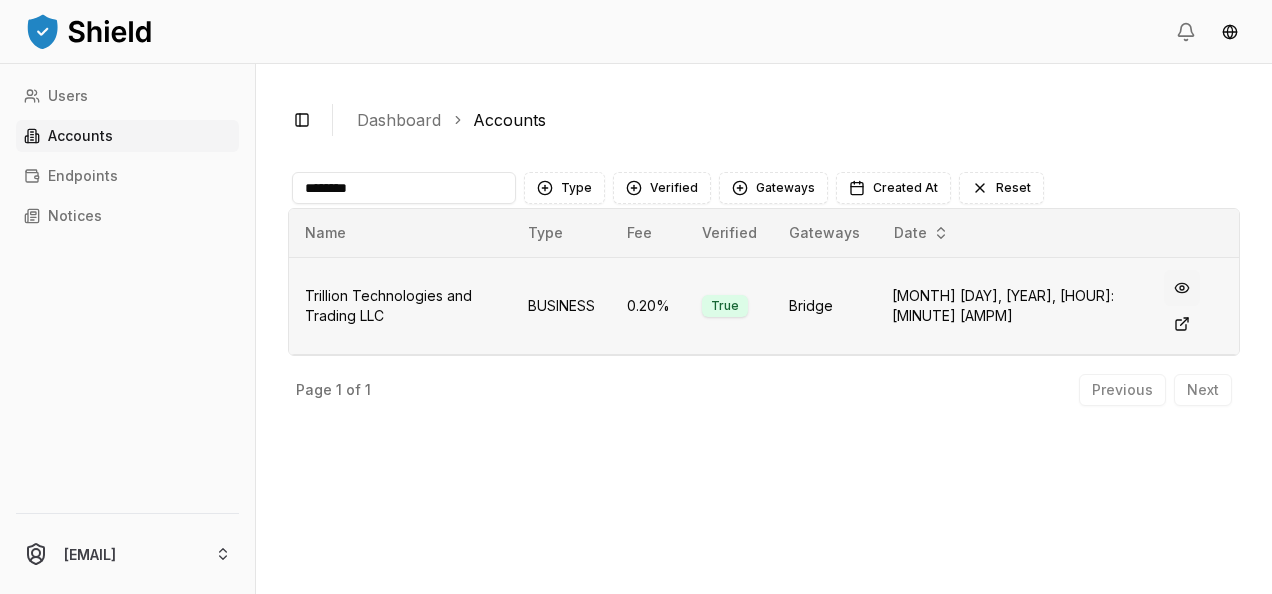 type on "********" 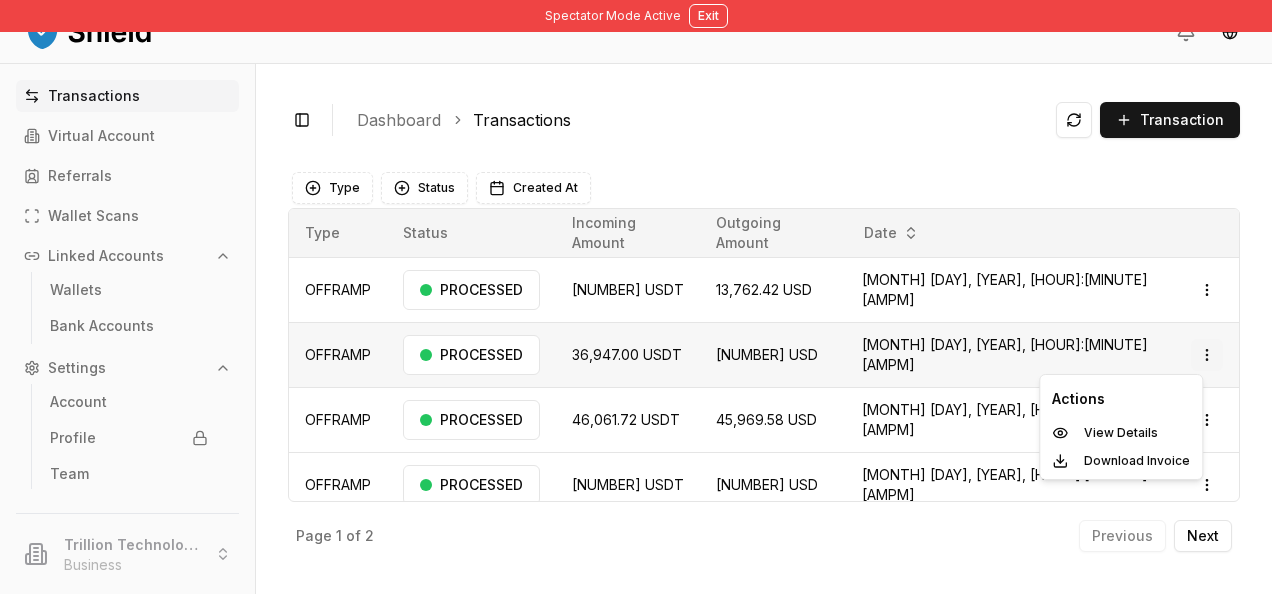 click on "Spectator Mode Active Exit Transactions Virtual Account Referrals Wallet Scans Linked Accounts Wallets Bank Accounts Settings Account Profile Team Trillion Technologies and Trading LLC Business Toggle Sidebar Dashboard Transactions   Transaction OFFRAMP   13,790.00 USDT   13,762.42 USD [DATE], [TIME] PROCESSED Open menu OFFRAMP   36,947.00 USDT   36,873.10 USD [DATE], [TIME] PROCESSED Open menu OFFRAMP   46,061.72 USDT   45,969.58 USD [DATE], [TIME] PROCESSED Open menu OFFRAMP   37,646.00 USDT   37,570.70 USD [DATE], [TIME] PROCESSED Open menu OFFRAMP   63,840.88 USDT   63,713.18 USD [DATE], [TIME] PROCESSED Open menu OFFRAMP   100.00 USDT   99.80 USD [DATE], [TIME] PROCESSED Open menu OFFRAMP   200.41 USDT   199.99 USD [DATE], [TIME] PROCESSED Open menu OFFRAMP   52,186.00 USDT   52,081.62 USD [DATE], [TIME] PROCESSED Open menu Page 1 of 2 Previous Next Type Status Created At Type Status Incoming Amount Outgoing Amount Date   OFFRAMP   PROCESSED" at bounding box center (636, 297) 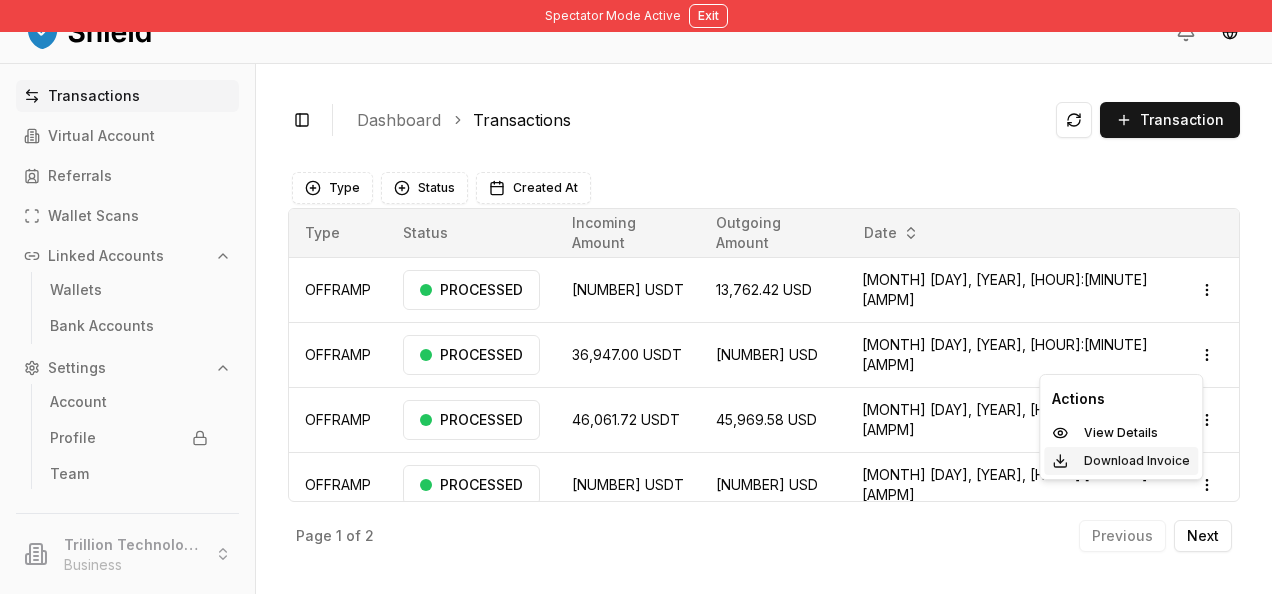 click on "Download Invoice" at bounding box center [1137, 461] 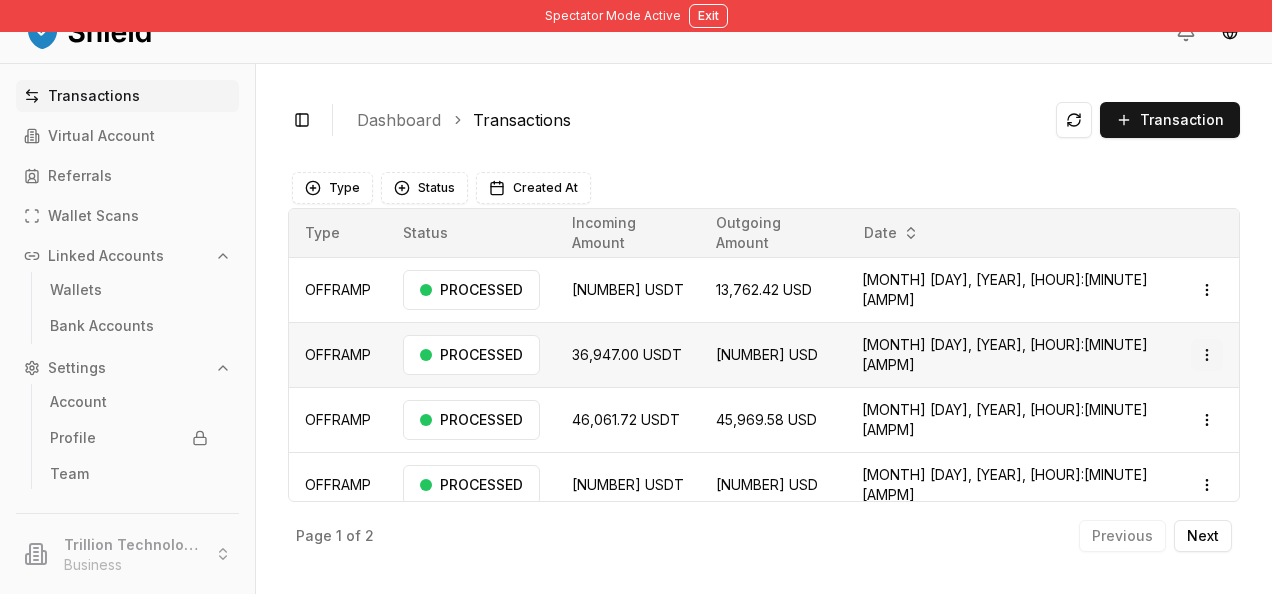 click on "Spectator Mode Active Exit Transactions Virtual Account Referrals Wallet Scans Linked Accounts Wallets Bank Accounts Settings Account Profile Team Trillion Technologies and Trading LLC Business Toggle Sidebar Dashboard Transactions   Transaction OFFRAMP   [NUMBER] [CURRENCY]   [NUMBER] USD [MONTH] 1, 2025, 1:29 [AM/PM] PROCESSED Open menu OFFRAMP   [NUMBER] [CURRENCY]   [NUMBER] USD [MONTH] 31, 2025, 6:08 [AM/PM] PROCESSED Open menu OFFRAMP   [NUMBER] [CURRENCY]   [NUMBER] USD [MONTH] 31, 2025, 5:26 [AM/PM] PROCESSED Open menu OFFRAMP   [NUMBER] [CURRENCY]   [NUMBER] USD [MONTH] 31, 2025, 4:08 [AM/PM] PROCESSED Open menu OFFRAMP   [NUMBER] [CURRENCY]   [NUMBER] USD [MONTH] 31, 2025, 1:32 [AM/PM] PROCESSED Open menu OFFRAMP   [NUMBER] [CURRENCY]   [NUMBER] USD [MONTH] 31, 2025, 1:06 [AM/PM] PROCESSED Open menu OFFRAMP   [NUMBER] [CURRENCY]   [NUMBER] USD [MONTH] 31, 2025, 12:58 [AM/PM] PROCESSED Open menu OFFRAMP   [NUMBER] [CURRENCY]   [NUMBER] USD [MONTH] 31, 2025, 12:06 [AM/PM] PROCESSED Open menu Page 1 of 2 Previous Next Type Status Created At Type Status Incoming Amount Outgoing Amount Date   OFFRAMP   PROCESSED" at bounding box center (636, 297) 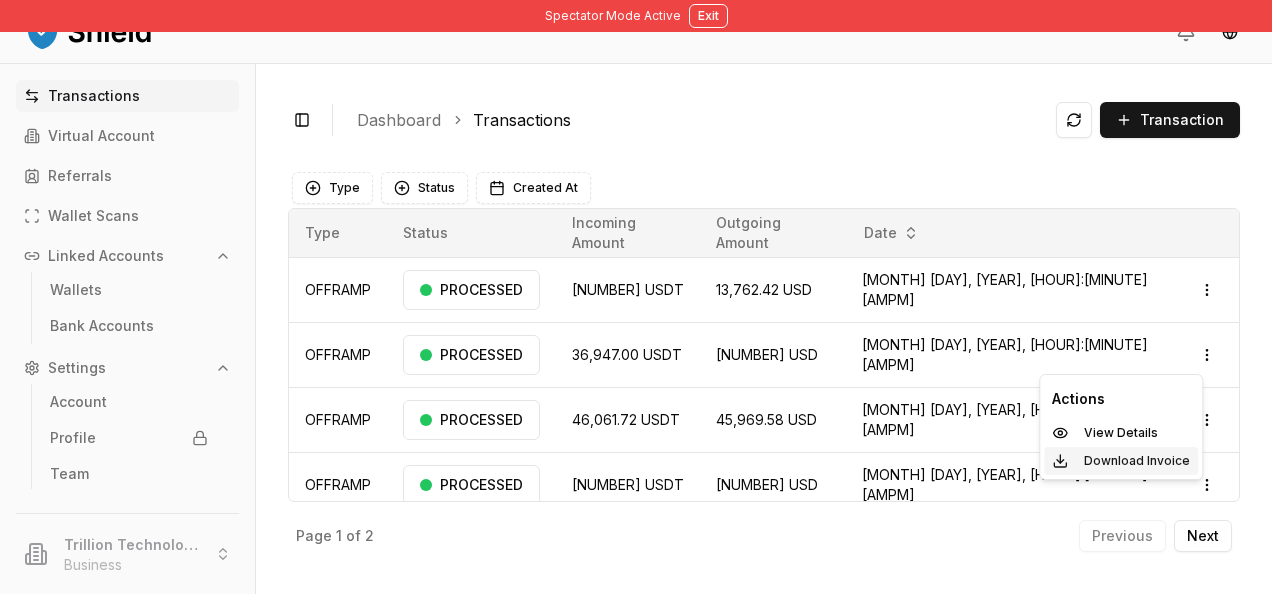 click on "Download Invoice" at bounding box center (1137, 461) 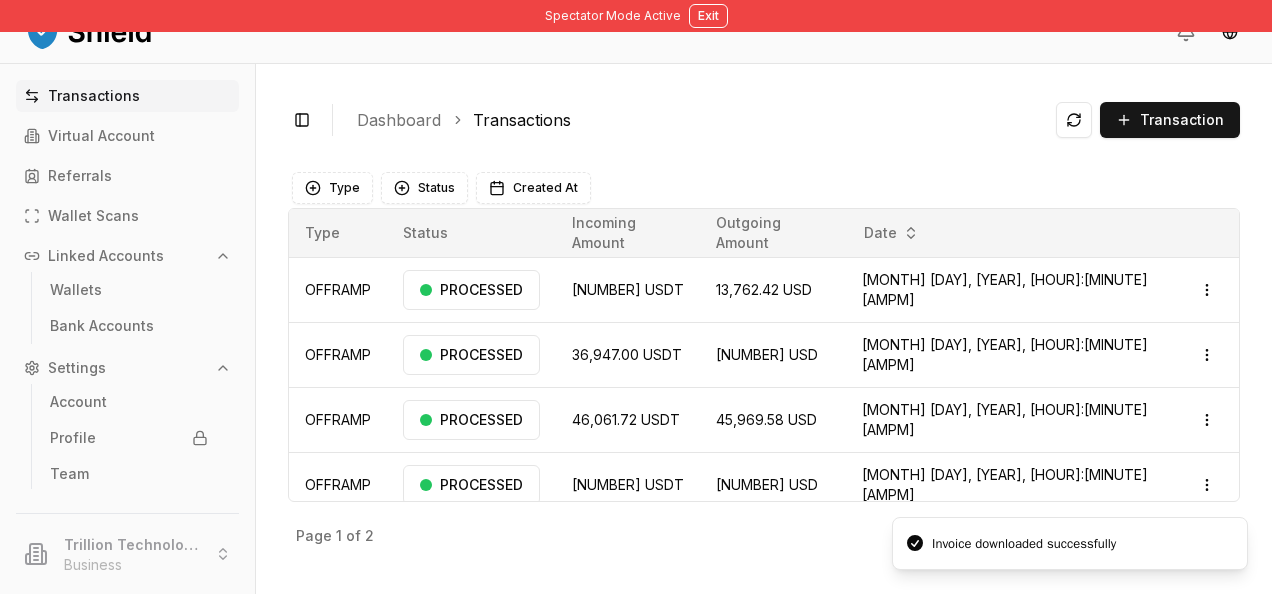 type 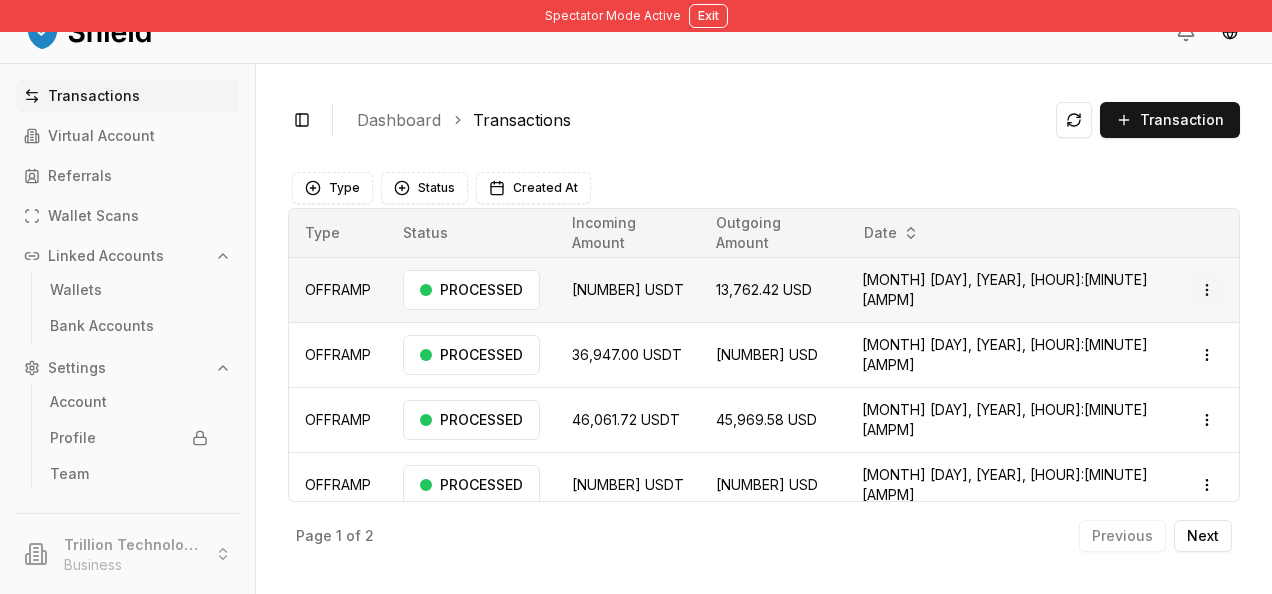 click on "Spectator Mode Active Exit Transactions Virtual Account Referrals Wallet Scans Linked Accounts Wallets Bank Accounts Settings Account Profile Team Trillion Technologies and Trading LLC Business Toggle Sidebar Dashboard Transactions   Transaction OFFRAMP   [NUMBER] [CURRENCY]   [NUMBER] USD [MONTH] 1, 2025, 1:29 [AM/PM] PROCESSED Open menu OFFRAMP   [NUMBER] [CURRENCY]   [NUMBER] USD [MONTH] 31, 2025, 6:08 [AM/PM] PROCESSED Open menu OFFRAMP   [NUMBER] [CURRENCY]   [NUMBER] USD [MONTH] 31, 2025, 5:26 [AM/PM] PROCESSED Open menu OFFRAMP   [NUMBER] [CURRENCY]   [NUMBER] USD [MONTH] 31, 2025, 4:08 [AM/PM] PROCESSED Open menu OFFRAMP   [NUMBER] [CURRENCY]   [NUMBER] USD [MONTH] 31, 2025, 1:32 [AM/PM] PROCESSED Open menu OFFRAMP   [NUMBER] [CURRENCY]   [NUMBER] USD [MONTH] 31, 2025, 1:06 [AM/PM] PROCESSED Open menu OFFRAMP   [NUMBER] [CURRENCY]   [NUMBER] USD [MONTH] 31, 2025, 12:58 [AM/PM] PROCESSED Open menu OFFRAMP   [NUMBER] [CURRENCY]   [NUMBER] USD [MONTH] 31, 2025, 12:06 [AM/PM] PROCESSED Open menu Page 1 of 2 Previous Next Type Status Created At Type Status Incoming Amount Outgoing Amount Date   OFFRAMP   PROCESSED" at bounding box center (636, 297) 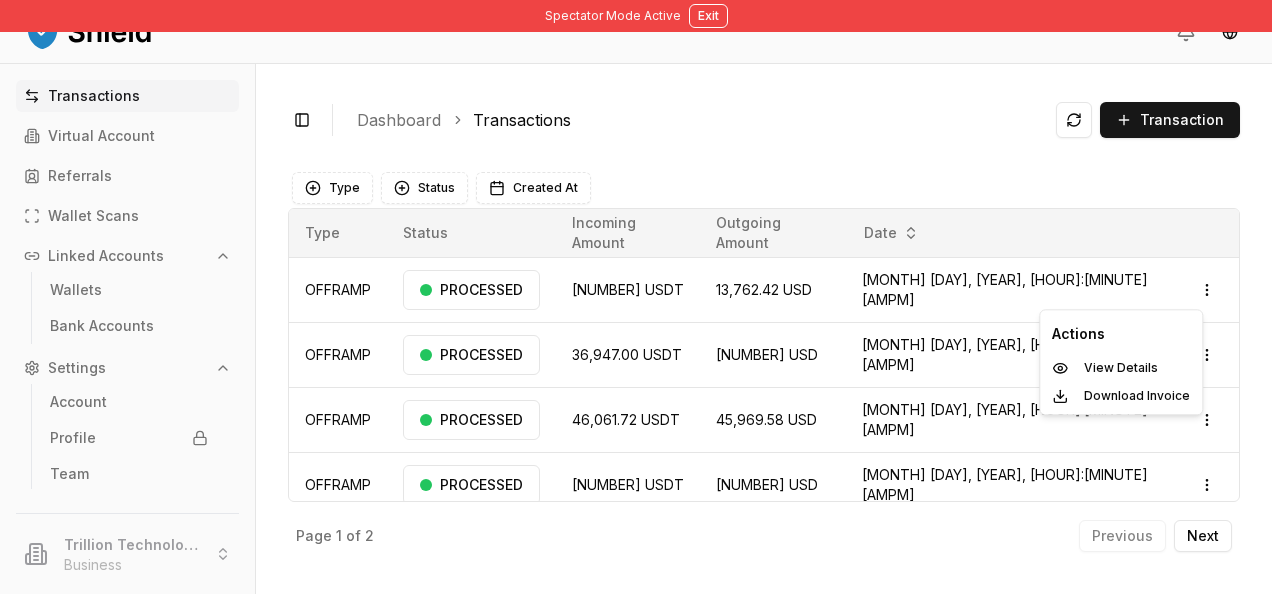 click on "Spectator Mode Active Exit Transactions Virtual Account Referrals Wallet Scans Linked Accounts Wallets Bank Accounts Settings Account Profile Team Trillion Technologies and Trading LLC Business Toggle Sidebar Dashboard Transactions   Transaction OFFRAMP   [NUMBER] [CURRENCY]   [NUMBER] USD [MONTH] 1, 2025, 1:29 [AM/PM] PROCESSED Open menu OFFRAMP   [NUMBER] [CURRENCY]   [NUMBER] USD [MONTH] 31, 2025, 6:08 [AM/PM] PROCESSED Open menu OFFRAMP   [NUMBER] [CURRENCY]   [NUMBER] USD [MONTH] 31, 2025, 5:26 [AM/PM] PROCESSED Open menu OFFRAMP   [NUMBER] [CURRENCY]   [NUMBER] USD [MONTH] 31, 2025, 4:08 [AM/PM] PROCESSED Open menu OFFRAMP   [NUMBER] [CURRENCY]   [NUMBER] USD [MONTH] 31, 2025, 1:32 [AM/PM] PROCESSED Open menu OFFRAMP   [NUMBER] [CURRENCY]   [NUMBER] USD [MONTH] 31, 2025, 1:06 [AM/PM] PROCESSED Open menu OFFRAMP   [NUMBER] [CURRENCY]   [NUMBER] USD [MONTH] 31, 2025, 12:58 [AM/PM] PROCESSED Open menu OFFRAMP   [NUMBER] [CURRENCY]   [NUMBER] USD [MONTH] 31, 2025, 12:06 [AM/PM] PROCESSED Open menu Page 1 of 2 Previous Next Type Status Created At Type Status Incoming Amount Outgoing Amount Date   OFFRAMP   PROCESSED" at bounding box center [636, 297] 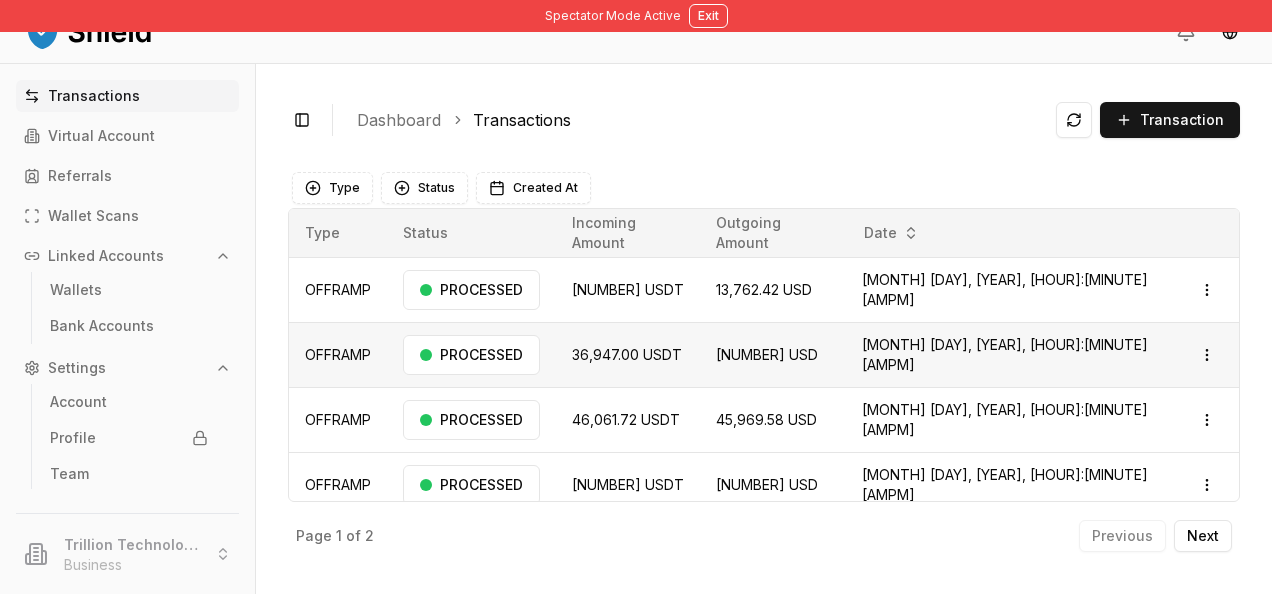 click on "Open menu" at bounding box center (1207, 354) 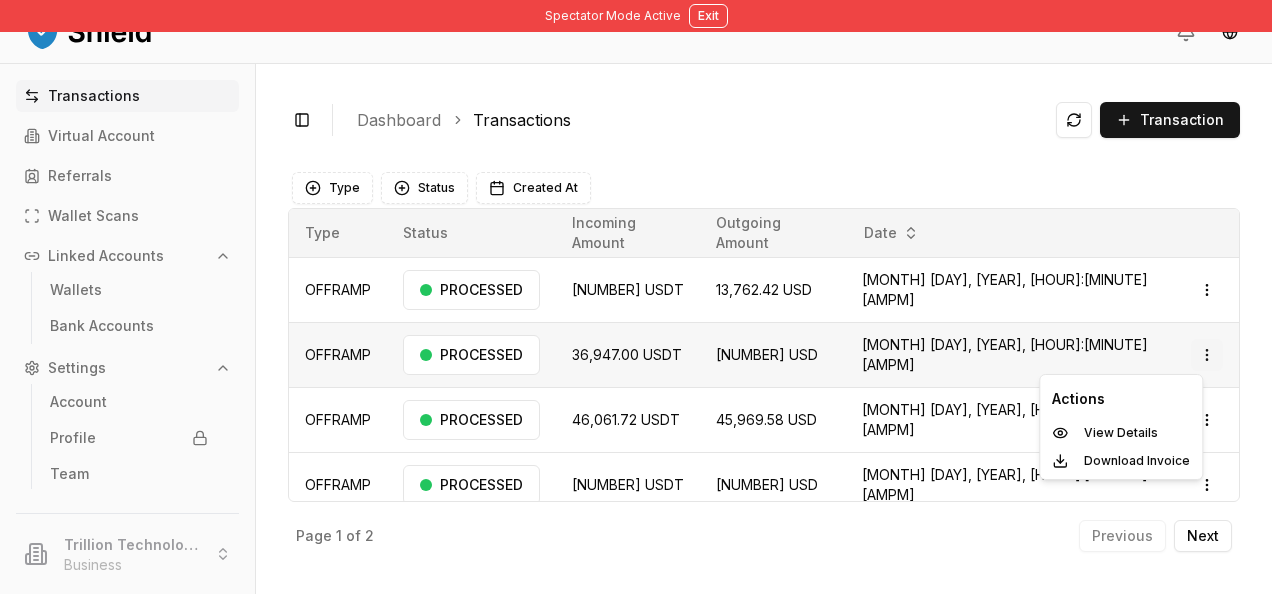 click on "Spectator Mode Active Exit Transactions Virtual Account Referrals Wallet Scans Linked Accounts Wallets Bank Accounts Settings Account Profile Team Trillion Technologies and Trading LLC Business Toggle Sidebar Dashboard Transactions   Transaction OFFRAMP   [NUMBER] [CURRENCY]   [NUMBER] USD [MONTH] 1, 2025, 1:29 [AM/PM] PROCESSED Open menu OFFRAMP   [NUMBER] [CURRENCY]   [NUMBER] USD [MONTH] 31, 2025, 6:08 [AM/PM] PROCESSED Open menu OFFRAMP   [NUMBER] [CURRENCY]   [NUMBER] USD [MONTH] 31, 2025, 5:26 [AM/PM] PROCESSED Open menu OFFRAMP   [NUMBER] [CURRENCY]   [NUMBER] USD [MONTH] 31, 2025, 4:08 [AM/PM] PROCESSED Open menu OFFRAMP   [NUMBER] [CURRENCY]   [NUMBER] USD [MONTH] 31, 2025, 1:32 [AM/PM] PROCESSED Open menu OFFRAMP   [NUMBER] [CURRENCY]   [NUMBER] USD [MONTH] 31, 2025, 1:06 [AM/PM] PROCESSED Open menu OFFRAMP   [NUMBER] [CURRENCY]   [NUMBER] USD [MONTH] 31, 2025, 12:58 [AM/PM] PROCESSED Open menu OFFRAMP   [NUMBER] [CURRENCY]   [NUMBER] USD [MONTH] 31, 2025, 12:06 [AM/PM] PROCESSED Open menu Page 1 of 2 Previous Next Type Status Created At Type Status Incoming Amount Outgoing Amount Date   OFFRAMP   PROCESSED" at bounding box center [636, 297] 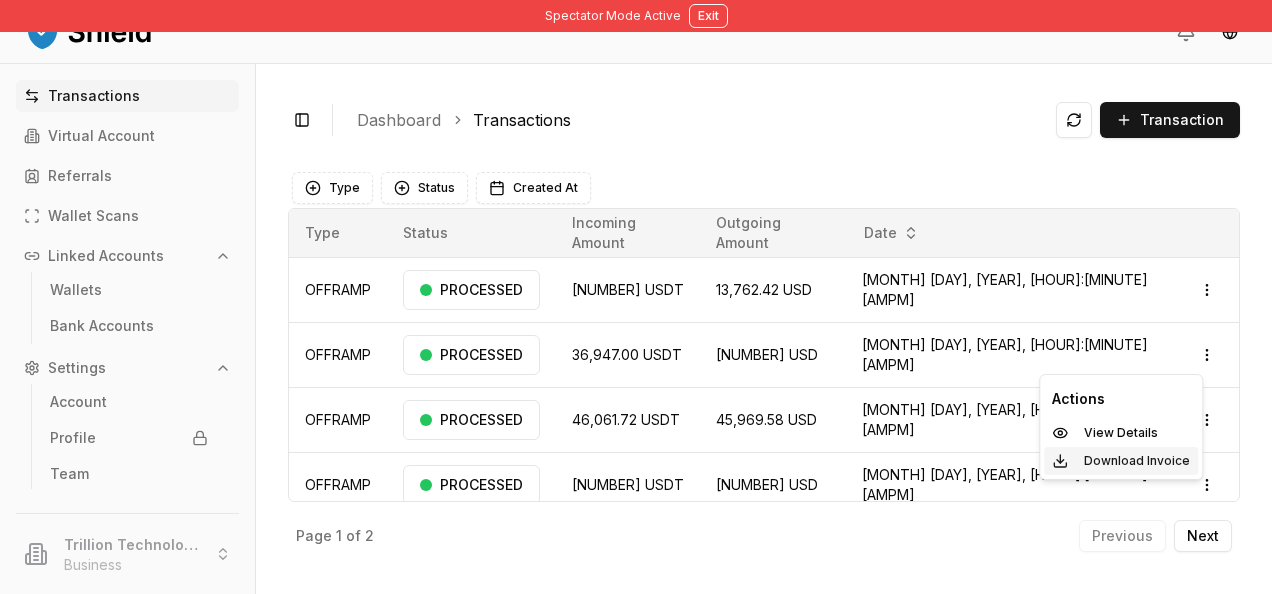 click on "Download Invoice" at bounding box center [1137, 461] 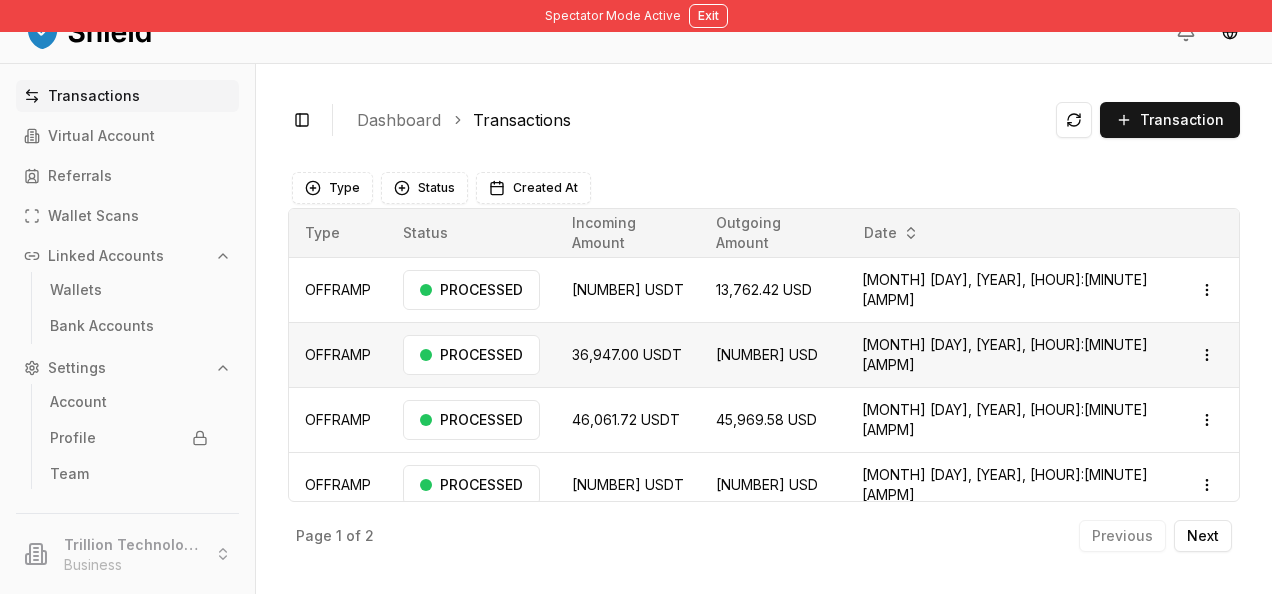 click on "[MONTH] 31, 2025, 6:08 [AM/PM]" at bounding box center (1010, 354) 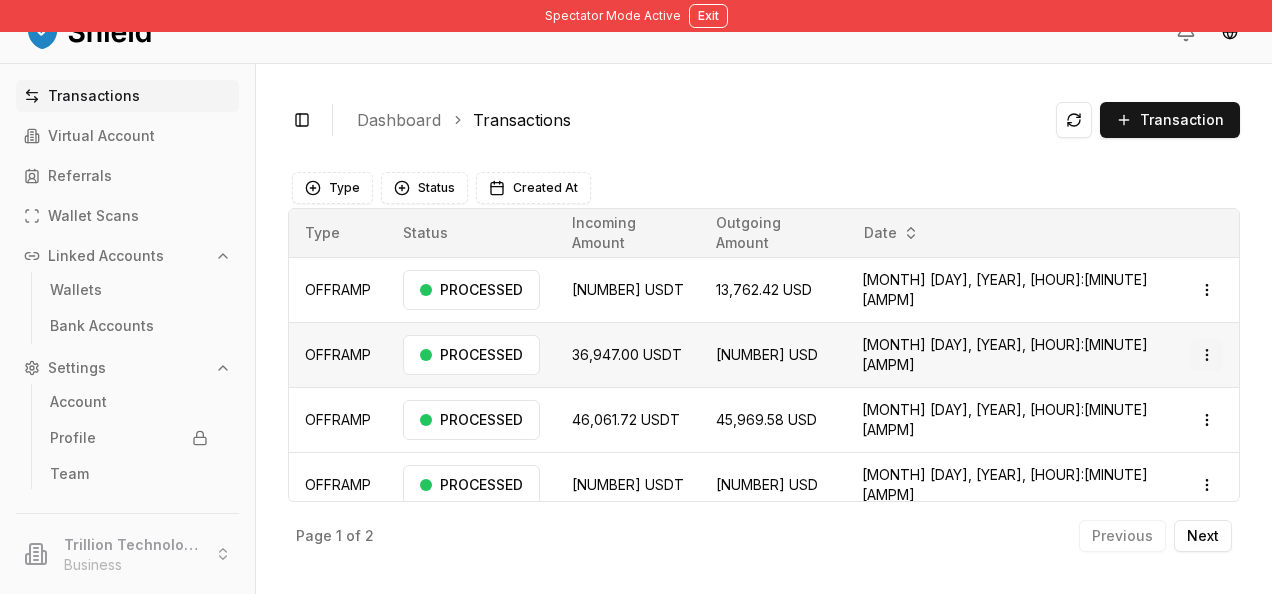 click on "Spectator Mode Active Exit Transactions Virtual Account Referrals Wallet Scans Linked Accounts Wallets Bank Accounts Settings Account Profile Team Trillion Technologies and Trading LLC Business Toggle Sidebar Dashboard Transactions   Transaction OFFRAMP   [NUMBER] [CURRENCY]   [NUMBER] USD [MONTH] 1, 2025, 1:29 [AM/PM] PROCESSED Open menu OFFRAMP   [NUMBER] [CURRENCY]   [NUMBER] USD [MONTH] 31, 2025, 6:08 [AM/PM] PROCESSED Open menu OFFRAMP   [NUMBER] [CURRENCY]   [NUMBER] USD [MONTH] 31, 2025, 5:26 [AM/PM] PROCESSED Open menu OFFRAMP   [NUMBER] [CURRENCY]   [NUMBER] USD [MONTH] 31, 2025, 4:08 [AM/PM] PROCESSED Open menu OFFRAMP   [NUMBER] [CURRENCY]   [NUMBER] USD [MONTH] 31, 2025, 1:32 [AM/PM] PROCESSED Open menu OFFRAMP   [NUMBER] [CURRENCY]   [NUMBER] USD [MONTH] 31, 2025, 1:06 [AM/PM] PROCESSED Open menu OFFRAMP   [NUMBER] [CURRENCY]   [NUMBER] USD [MONTH] 31, 2025, 12:58 [AM/PM] PROCESSED Open menu OFFRAMP   [NUMBER] [CURRENCY]   [NUMBER] USD [MONTH] 31, 2025, 12:06 [AM/PM] PROCESSED Open menu Page 1 of 2 Previous Next Type Status Created At Type Status Incoming Amount Outgoing Amount Date   OFFRAMP   PROCESSED" at bounding box center (636, 297) 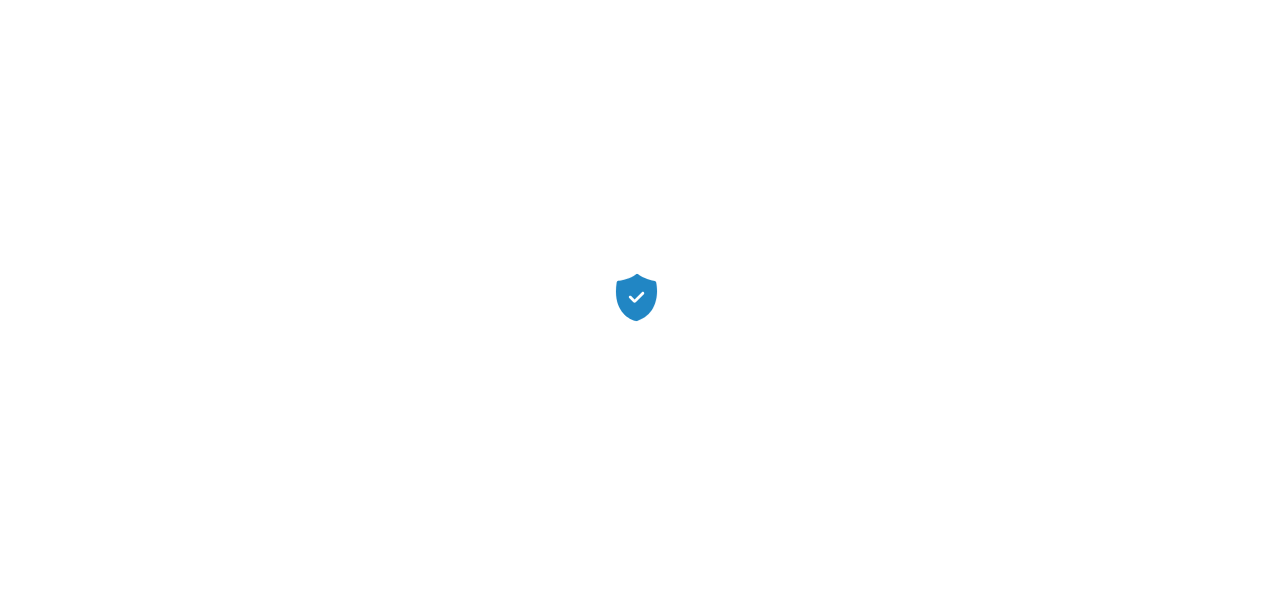 scroll, scrollTop: 0, scrollLeft: 0, axis: both 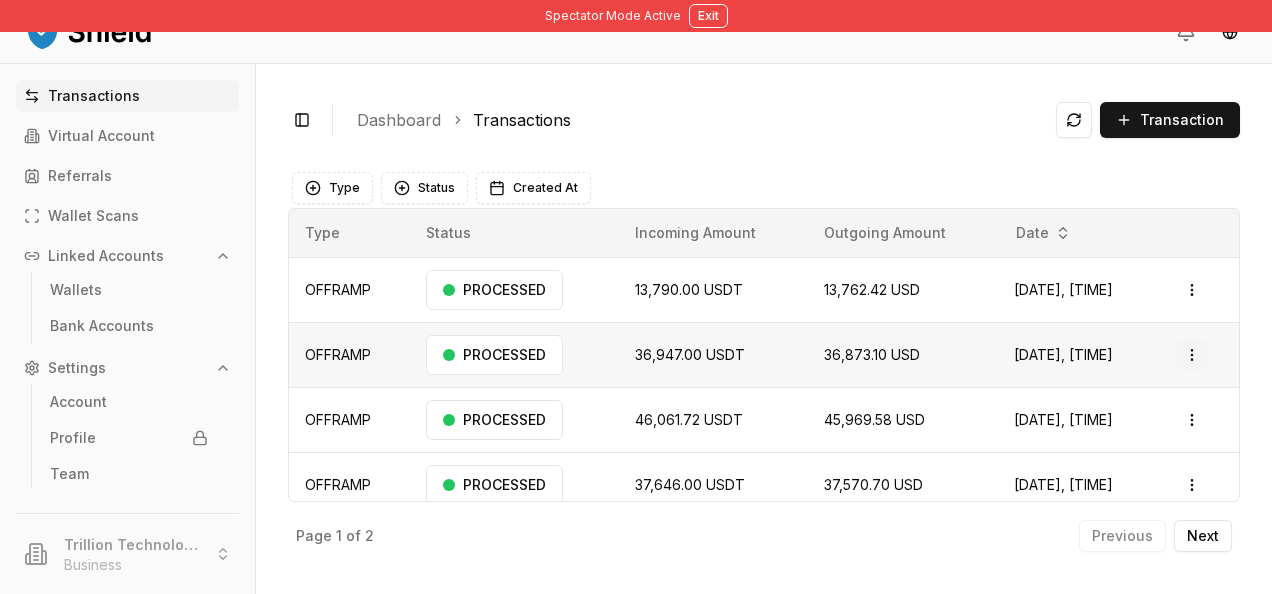 click on "Spectator Mode Active Exit Transactions Virtual Account Referrals Wallet Scans Linked Accounts Wallets Bank Accounts Settings Account Profile Team Trillion Technologies and Trading LLC Business Toggle Sidebar Dashboard Transactions   Transaction OFFRAMP   13,790.00 USDT   13,762.42 USD Aug 1, 2025, 1:29 PM PROCESSED Open menu OFFRAMP   36,947.00 USDT   36,873.10 USD Jul 31, 2025, 6:08 PM PROCESSED Open menu OFFRAMP   46,061.72 USDT   45,969.58 USD Jul 31, 2025, 5:26 PM PROCESSED Open menu OFFRAMP   37,646.00 USDT   37,570.70 USD Jul 31, 2025, 4:08 PM PROCESSED Open menu OFFRAMP   63,840.88 USDT   63,713.18 USD Jul 31, 2025, 1:32 PM PROCESSED Open menu OFFRAMP   100.00 USDT   99.80 USD Jul 31, 2025, 1:06 PM PROCESSED Open menu OFFRAMP   200.41 USDT   199.99 USD Jul 31, 2025, 12:58 PM PROCESSED Open menu OFFRAMP   52,186.00 USDT   52,081.62 USD Jul 31, 2025, 12:06 PM PROCESSED Open menu Page 1 of 2 Previous Next Type Status Created At Type Status Incoming Amount Outgoing Amount Date   OFFRAMP   PROCESSED" at bounding box center [636, 297] 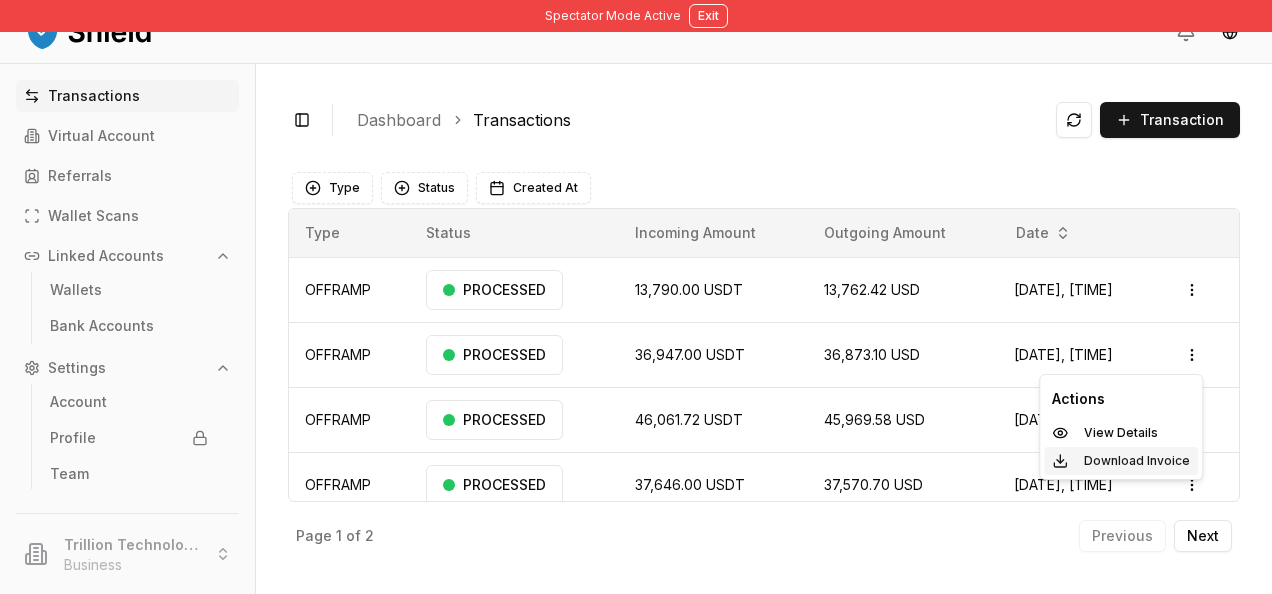 click on "Download Invoice" at bounding box center [1137, 461] 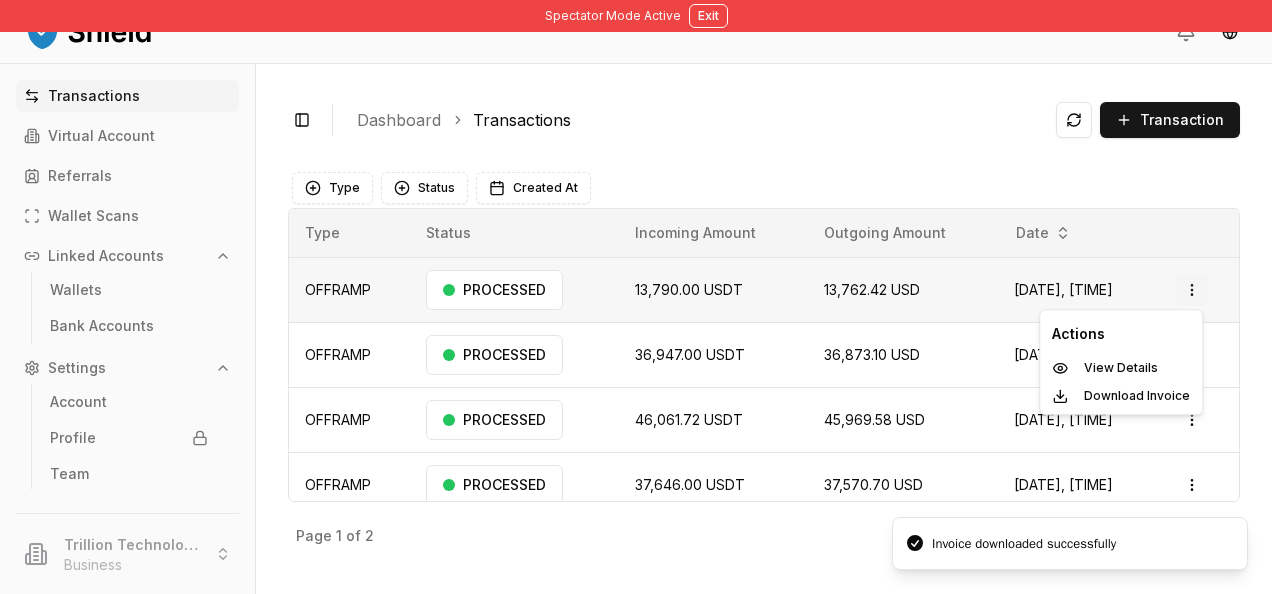 click on "Spectator Mode Active Exit Transactions Virtual Account Referrals Wallet Scans Linked Accounts Wallets Bank Accounts Settings Account Profile Team Trillion Technologies and Trading LLC Business Toggle Sidebar Dashboard Transactions   Transaction OFFRAMP   13,790.00 USDT   13,762.42 USD Aug 1, 2025, 1:29 PM PROCESSED Open menu OFFRAMP   36,947.00 USDT   36,873.10 USD Jul 31, 2025, 6:08 PM PROCESSED Open menu OFFRAMP   46,061.72 USDT   45,969.58 USD Jul 31, 2025, 5:26 PM PROCESSED Open menu OFFRAMP   37,646.00 USDT   37,570.70 USD Jul 31, 2025, 4:08 PM PROCESSED Open menu OFFRAMP   63,840.88 USDT   63,713.18 USD Jul 31, 2025, 1:32 PM PROCESSED Open menu OFFRAMP   100.00 USDT   99.80 USD Jul 31, 2025, 1:06 PM PROCESSED Open menu OFFRAMP   200.41 USDT   199.99 USD Jul 31, 2025, 12:58 PM PROCESSED Open menu OFFRAMP   52,186.00 USDT   52,081.62 USD Jul 31, 2025, 12:06 PM PROCESSED Open menu Page 1 of 2 Previous Next Type Status Created At Type Status Incoming Amount Outgoing Amount Date   OFFRAMP   PROCESSED" at bounding box center [636, 297] 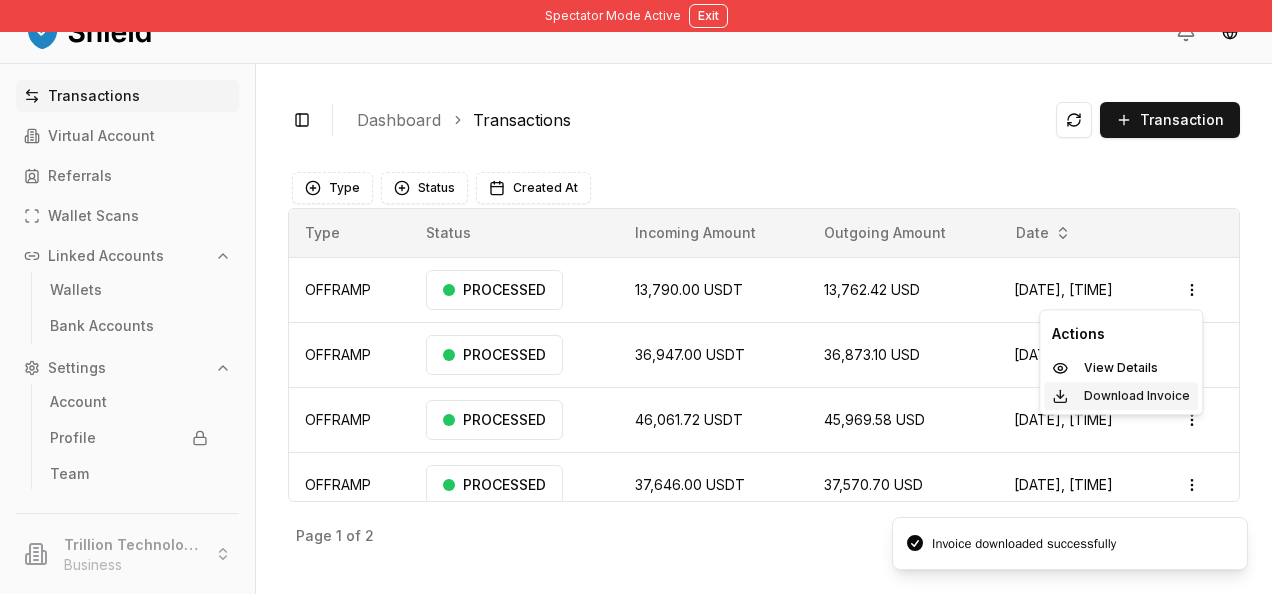 click on "Download Invoice" at bounding box center [1137, 396] 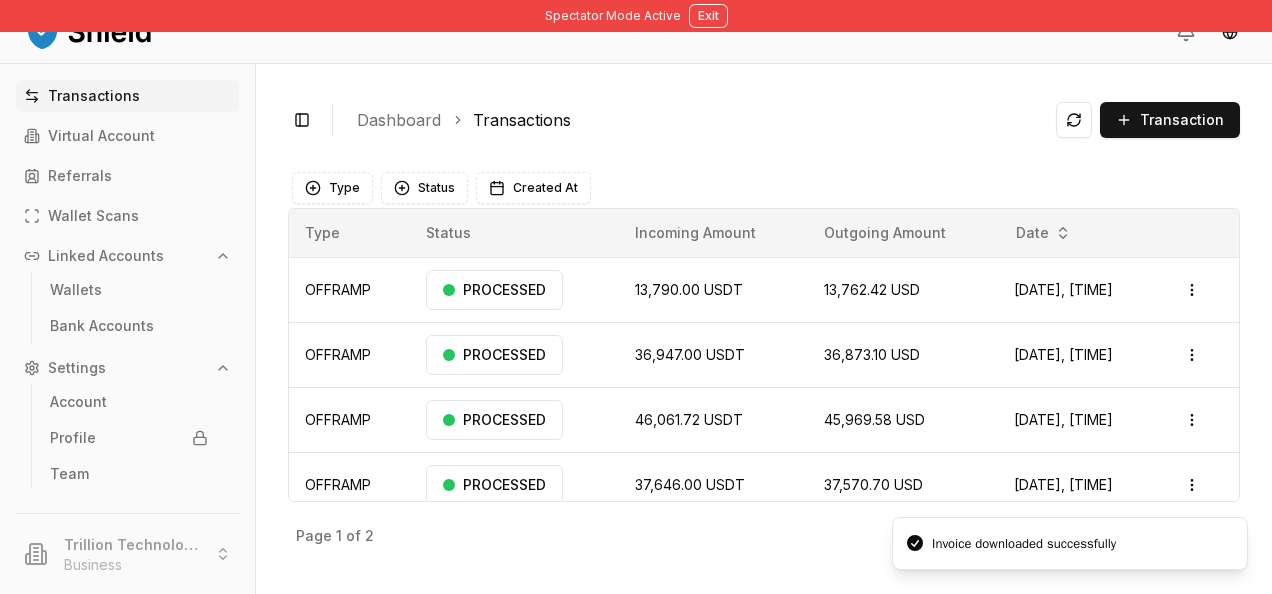 type 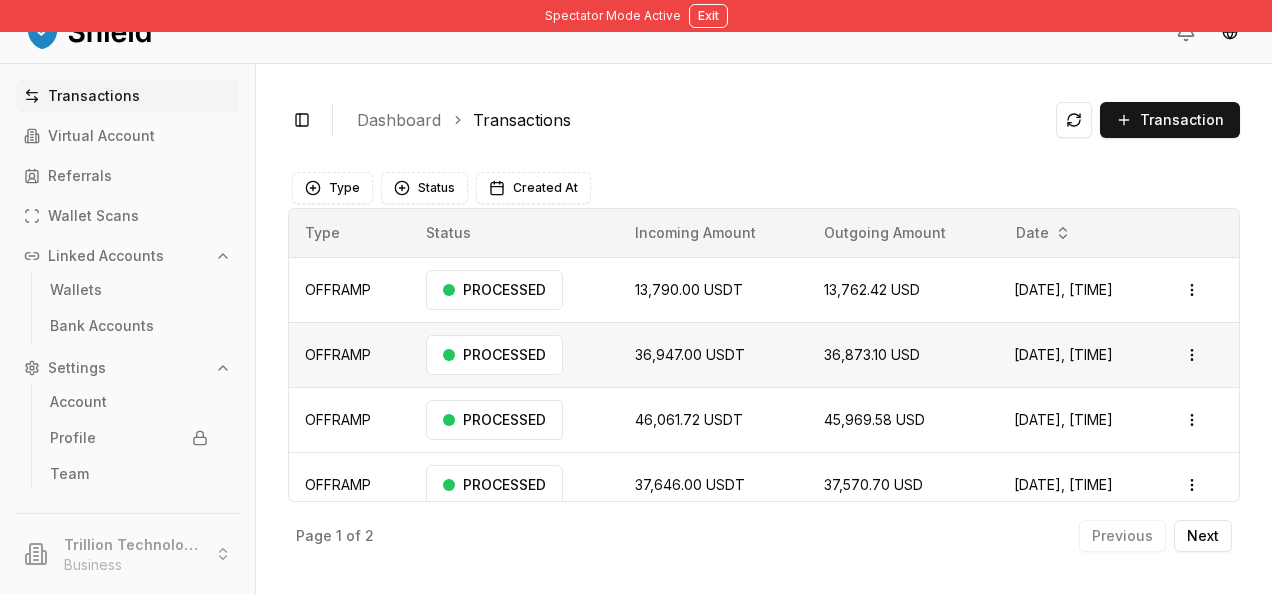 click on "[MONTH] [DAY], [YEAR], [HOUR]:[MINUTE] [AMPM]" at bounding box center [1079, 354] 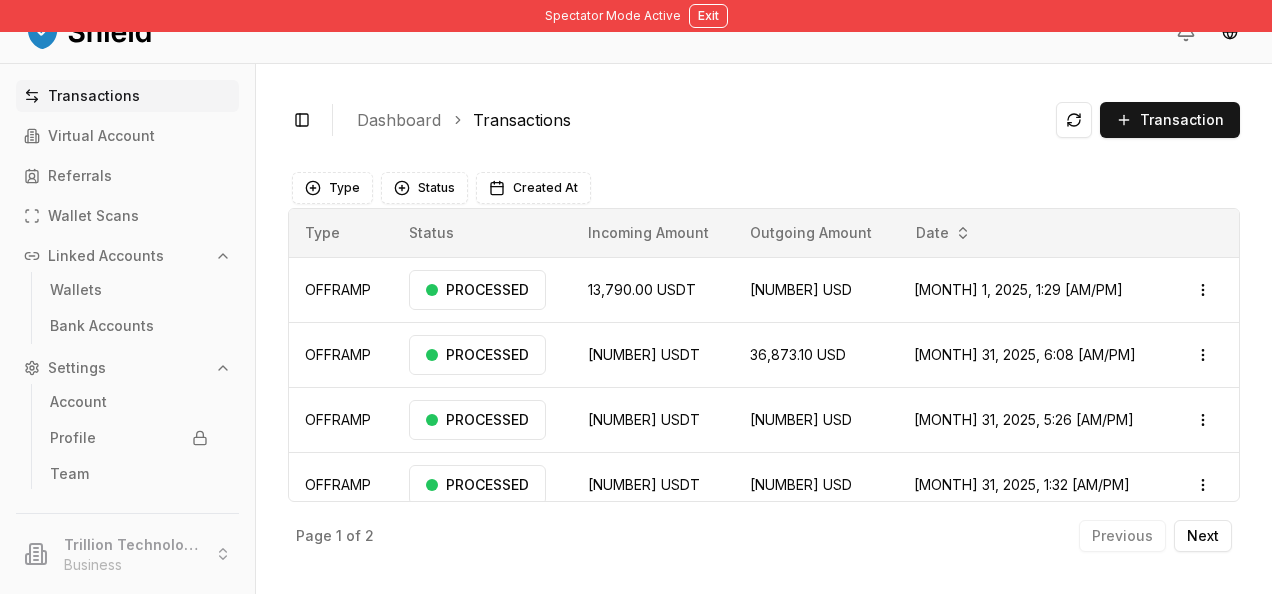 scroll, scrollTop: 0, scrollLeft: 0, axis: both 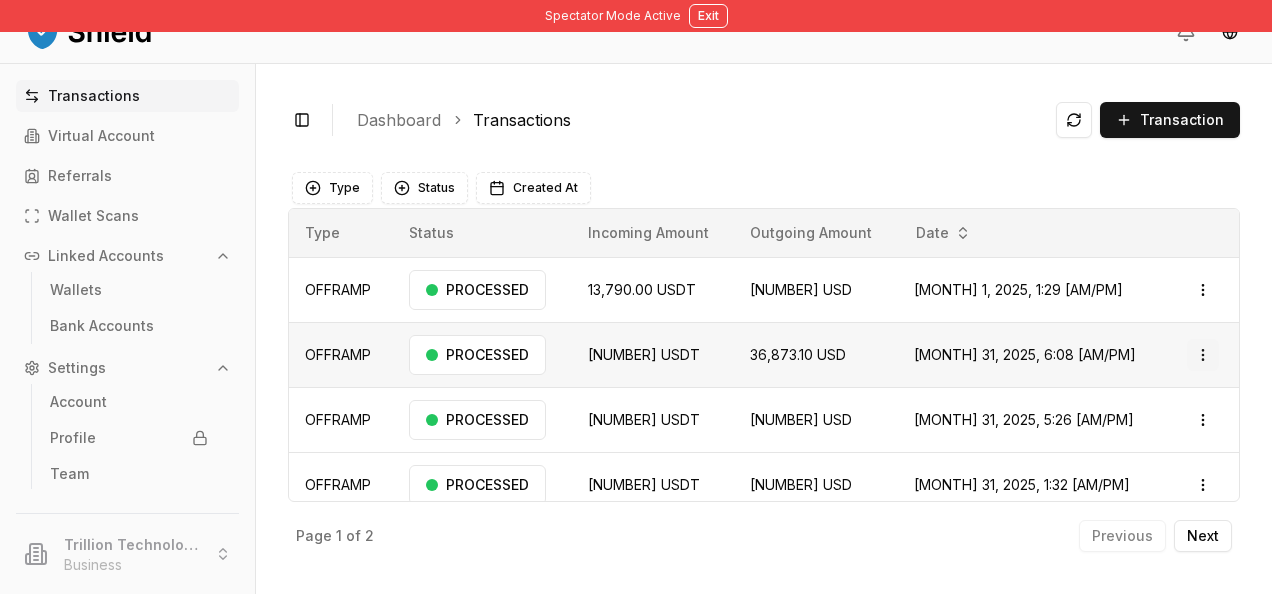 click on "Spectator Mode Active Exit Transactions Virtual Account Referrals Wallet Scans Linked Accounts Wallets Bank Accounts Settings Account Profile Team Trillion Technologies and Trading LLC Business Toggle Sidebar Dashboard Transactions   Transaction OFFRAMP   [NUMBER] [CURRENCY]   [NUMBER] USD [MONTH] 1, 2025, 1:29 [AM/PM] PROCESSED Open menu OFFRAMP   [NUMBER] [CURRENCY]   [NUMBER] USD [MONTH] 31, 2025, 6:08 [AM/PM] PROCESSED Open menu OFFRAMP   [NUMBER] [CURRENCY]   [NUMBER] USD [MONTH] 31, 2025, 5:26 [AM/PM] PROCESSED Open menu OFFRAMP   [NUMBER] [CURRENCY]   [NUMBER] USD [MONTH] 31, 2025, 4:08 [AM/PM] PROCESSED Open menu OFFRAMP   [NUMBER] [CURRENCY]   [NUMBER] USD [MONTH] 31, 2025, 1:32 [AM/PM] PROCESSED Open menu OFFRAMP   [NUMBER] [CURRENCY]   [NUMBER] USD [MONTH] 31, 2025, 1:06 [AM/PM] PROCESSED Open menu OFFRAMP   [NUMBER] [CURRENCY]   [NUMBER] USD [MONTH] 31, 2025, 12:58 [AM/PM] PROCESSED Open menu OFFRAMP   [NUMBER] [CURRENCY]   [NUMBER] USD [MONTH] 31, 2025, 12:06 [AM/PM] PROCESSED Open menu Page 1 of 2 Previous Next Type Status Created At Type Status Incoming Amount Outgoing Amount Date   OFFRAMP   PROCESSED" at bounding box center (636, 297) 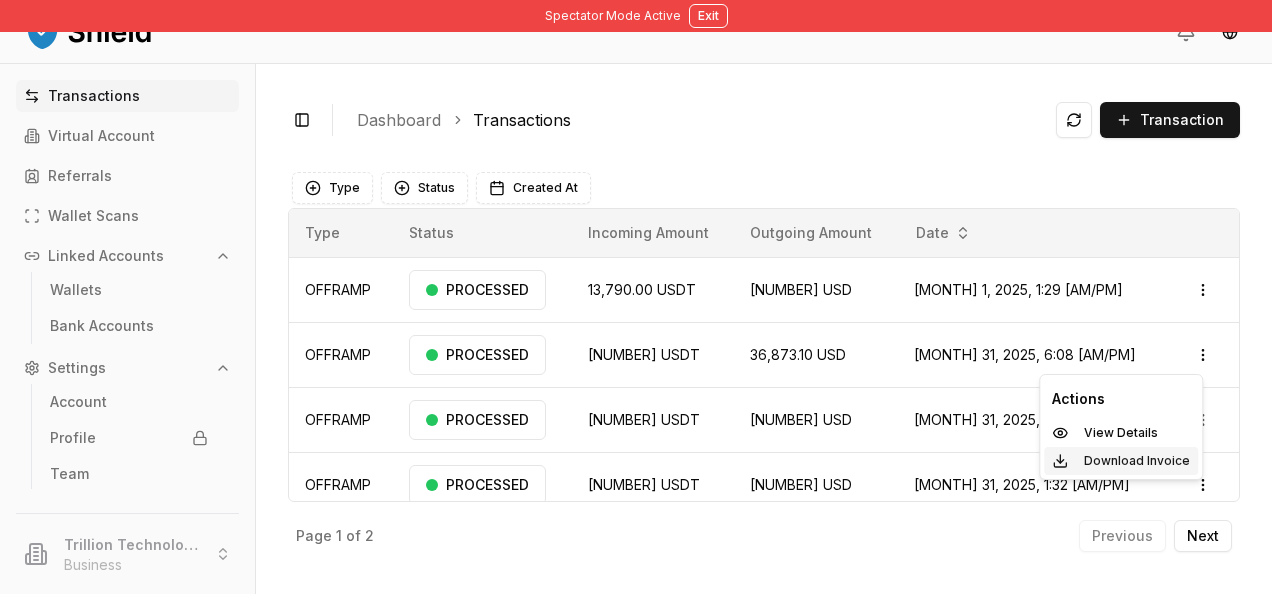 click on "Download Invoice" at bounding box center (1137, 461) 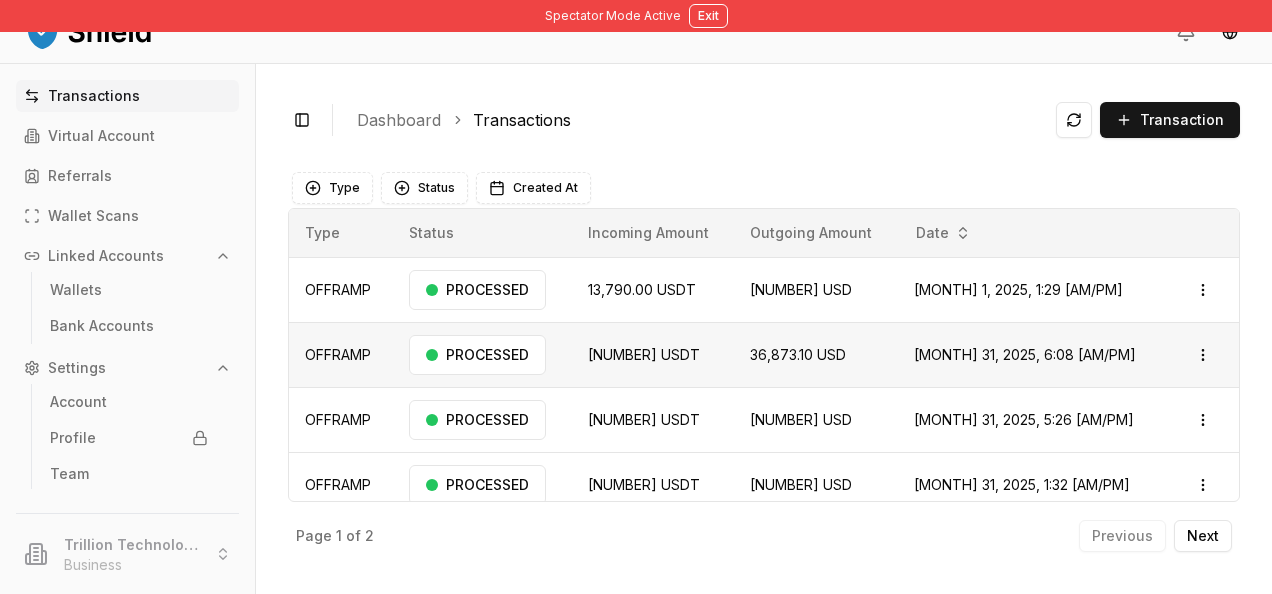 click on "Open menu" at bounding box center [1205, 354] 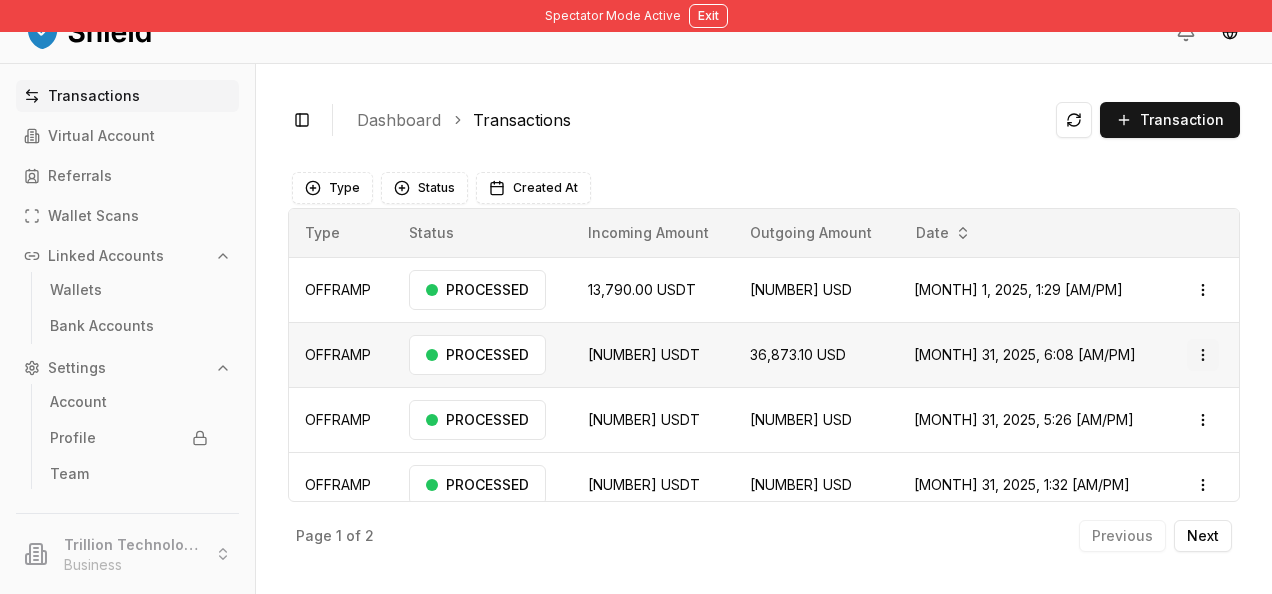 click on "Spectator Mode Active Exit Transactions Virtual Account Referrals Wallet Scans Linked Accounts Wallets Bank Accounts Settings Account Profile Team Trillion Technologies and Trading LLC Business Toggle Sidebar Dashboard Transactions   Transaction OFFRAMP   [NUMBER] [CURRENCY]   [NUMBER] USD [MONTH] 1, 2025, 1:29 [AM/PM] PROCESSED Open menu OFFRAMP   [NUMBER] [CURRENCY]   [NUMBER] USD [MONTH] 31, 2025, 6:08 [AM/PM] PROCESSED Open menu OFFRAMP   [NUMBER] [CURRENCY]   [NUMBER] USD [MONTH] 31, 2025, 5:26 [AM/PM] PROCESSED Open menu OFFRAMP   [NUMBER] [CURRENCY]   [NUMBER] USD [MONTH] 31, 2025, 4:08 [AM/PM] PROCESSED Open menu OFFRAMP   [NUMBER] [CURRENCY]   [NUMBER] USD [MONTH] 31, 2025, 1:32 [AM/PM] PROCESSED Open menu OFFRAMP   [NUMBER] [CURRENCY]   [NUMBER] USD [MONTH] 31, 2025, 1:06 [AM/PM] PROCESSED Open menu OFFRAMP   [NUMBER] [CURRENCY]   [NUMBER] USD [MONTH] 31, 2025, 12:58 [AM/PM] PROCESSED Open menu OFFRAMP   [NUMBER] [CURRENCY]   [NUMBER] USD [MONTH] 31, 2025, 12:06 [AM/PM] PROCESSED Open menu Page 1 of 2 Previous Next Type Status Created At Type Status Incoming Amount Outgoing Amount Date   OFFRAMP   PROCESSED" at bounding box center (636, 297) 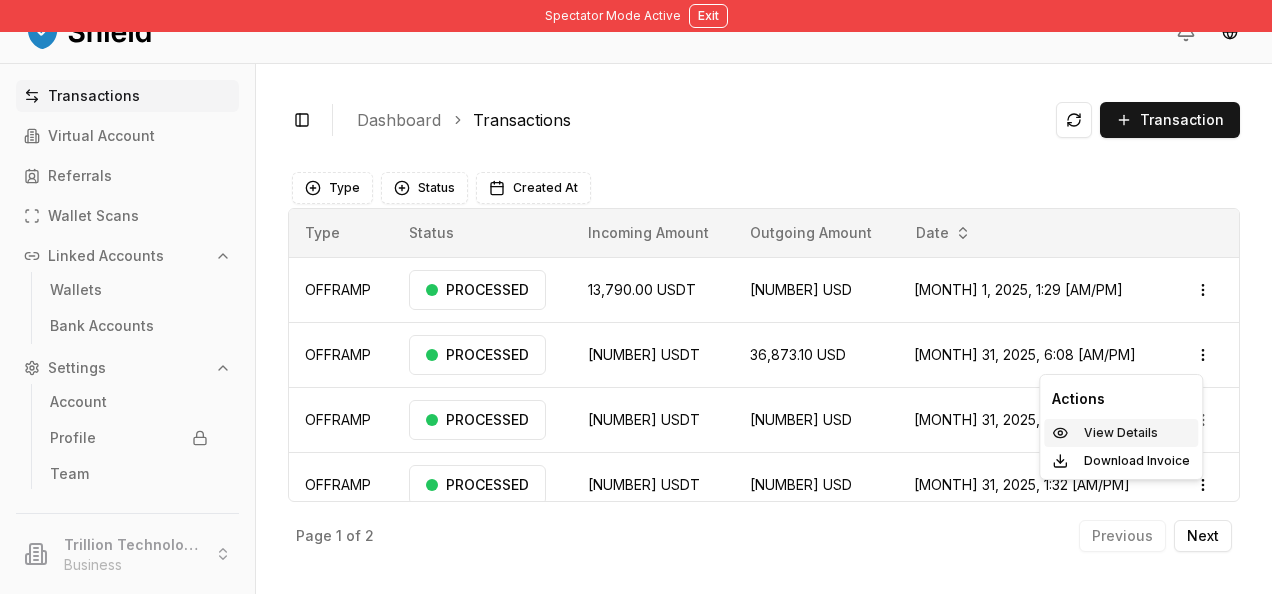 click on "View Details" at bounding box center [1121, 433] 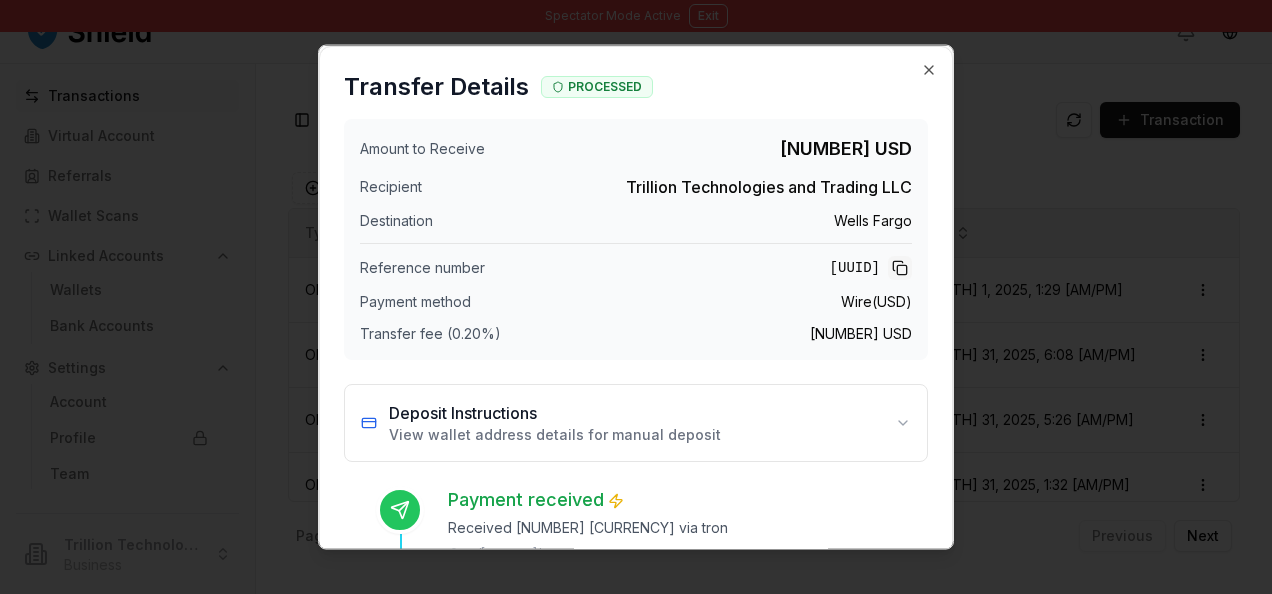 click at bounding box center [900, 268] 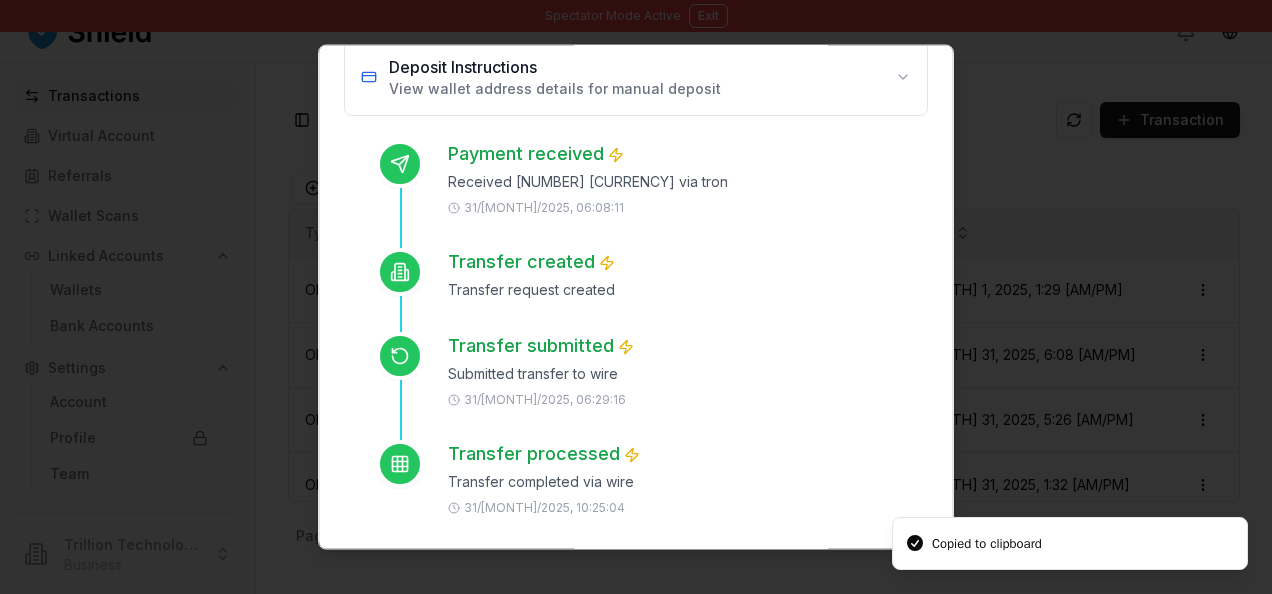 scroll, scrollTop: 382, scrollLeft: 0, axis: vertical 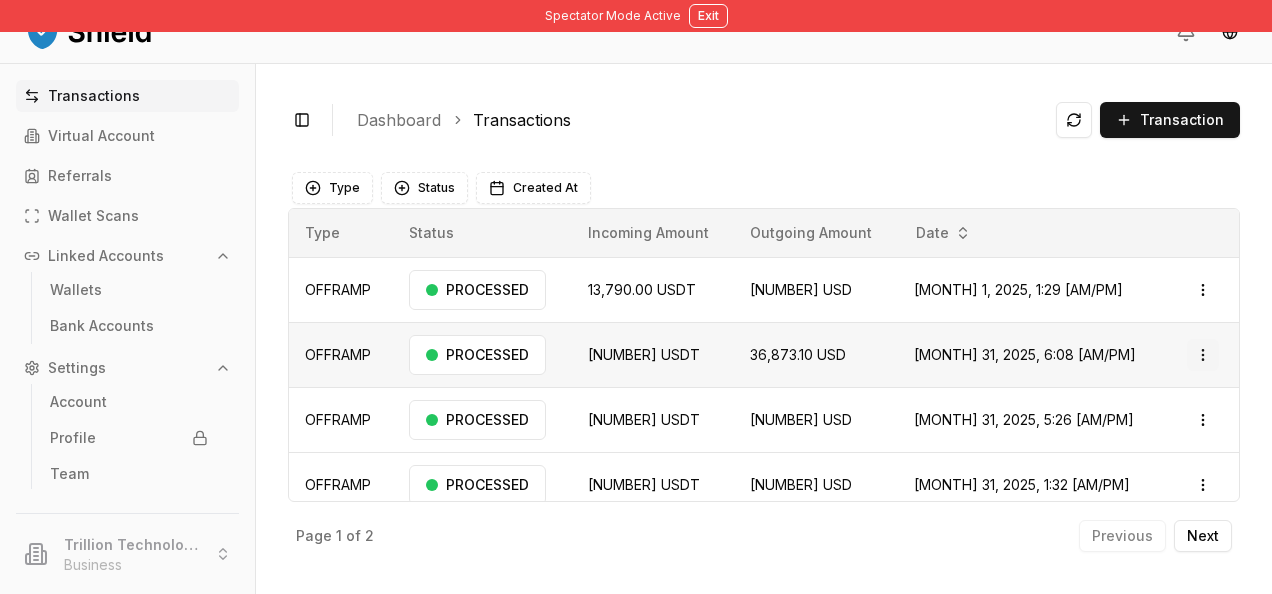 click on "Spectator Mode Active Exit Transactions Virtual Account Referrals Wallet Scans Linked Accounts Wallets Bank Accounts Settings Account Profile Team Trillion Technologies and Trading LLC Business Toggle Sidebar Dashboard Transactions   Transaction OFFRAMP   [NUMBER] [CURRENCY]   [NUMBER] USD [MONTH] 1, 2025, 1:29 [AM/PM] PROCESSED Open menu OFFRAMP   [NUMBER] [CURRENCY]   [NUMBER] USD [MONTH] 31, 2025, 6:08 [AM/PM] PROCESSED Open menu OFFRAMP   [NUMBER] [CURRENCY]   [NUMBER] USD [MONTH] 31, 2025, 5:26 [AM/PM] PROCESSED Open menu OFFRAMP   [NUMBER] [CURRENCY]   [NUMBER] USD [MONTH] 31, 2025, 4:08 [AM/PM] PROCESSED Open menu OFFRAMP   [NUMBER] [CURRENCY]   [NUMBER] USD [MONTH] 31, 2025, 1:32 [AM/PM] PROCESSED Open menu OFFRAMP   [NUMBER] [CURRENCY]   [NUMBER] USD [MONTH] 31, 2025, 1:06 [AM/PM] PROCESSED Open menu OFFRAMP   [NUMBER] [CURRENCY]   [NUMBER] USD [MONTH] 31, 2025, 12:58 [AM/PM] PROCESSED Open menu OFFRAMP   [NUMBER] [CURRENCY]   [NUMBER] USD [MONTH] 31, 2025, 12:06 [AM/PM] PROCESSED Open menu Page 1 of 2 Previous Next Type Status Created At Type Status Incoming Amount Outgoing Amount Date   OFFRAMP   PROCESSED" at bounding box center [636, 297] 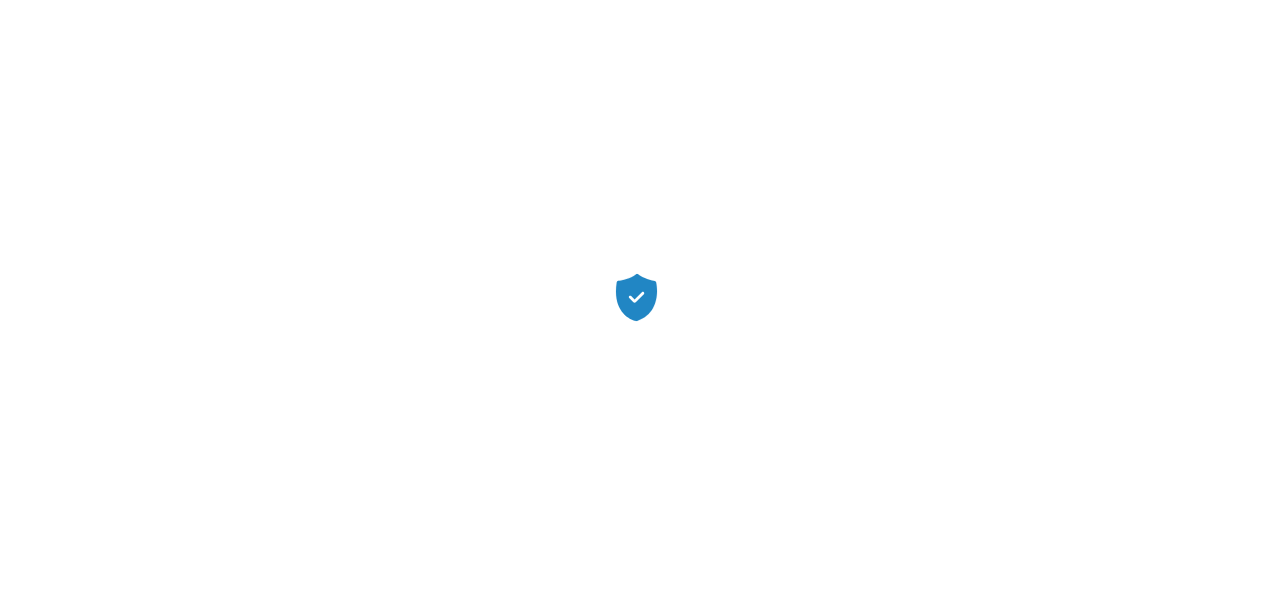 scroll, scrollTop: 0, scrollLeft: 0, axis: both 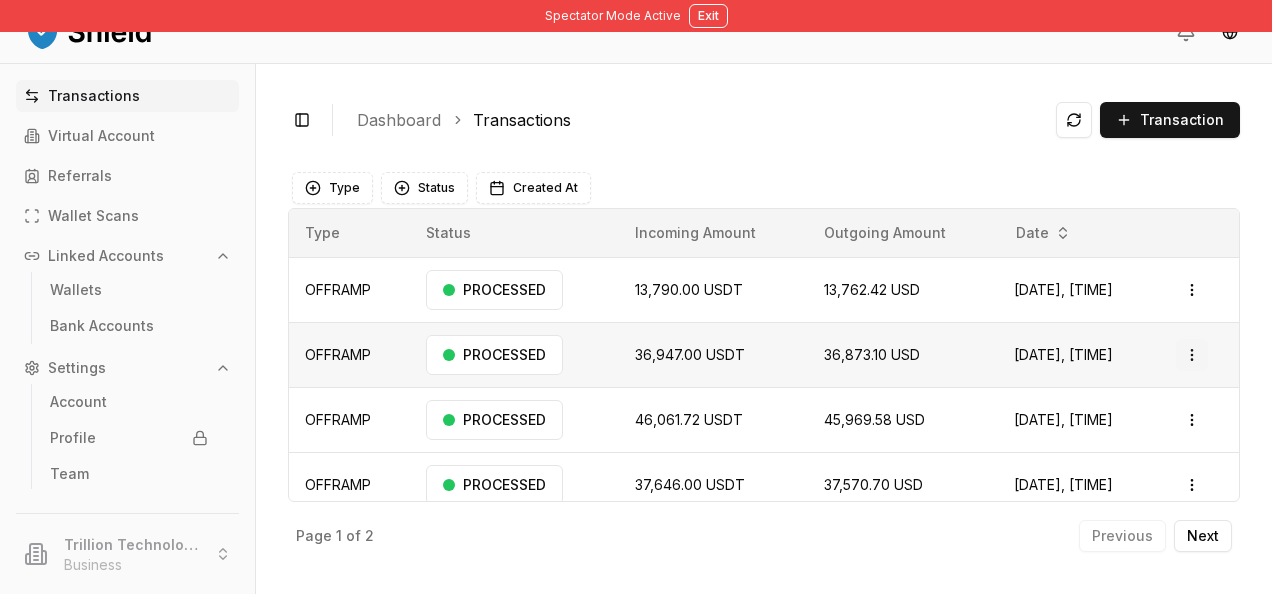 click on "Spectator Mode Active Exit Transactions Virtual Account Referrals Wallet Scans Linked Accounts Wallets Bank Accounts Settings Account Profile Team Trillion Technologies and Trading LLC Business Toggle Sidebar Dashboard Transactions   Transaction OFFRAMP   13,790.00 USDT   13,762.42 USD [DATE], [TIME] PROCESSED Open menu OFFRAMP   36,947.00 USDT   36,873.10 USD [DATE], [TIME] PROCESSED Open menu OFFRAMP   46,061.72 USDT   45,969.58 USD [DATE], [TIME] PROCESSED Open menu OFFRAMP   37,646.00 USDT   37,570.70 USD [DATE], [TIME] PROCESSED Open menu OFFRAMP   63,840.88 USDT   63,713.18 USD [DATE], [TIME] PROCESSED Open menu OFFRAMP   100.00 USDT   99.80 USD [DATE], [TIME] PROCESSED Open menu OFFRAMP   200.41 USDT   199.99 USD [DATE], [TIME] PROCESSED Open menu OFFRAMP   52,186.00 USDT   52,081.62 USD [DATE], [TIME] PROCESSED Open menu Page 1 of 2 Previous Next Type Status Created At Type Status Incoming Amount Outgoing Amount Date   OFFRAMP   PROCESSED" at bounding box center (636, 297) 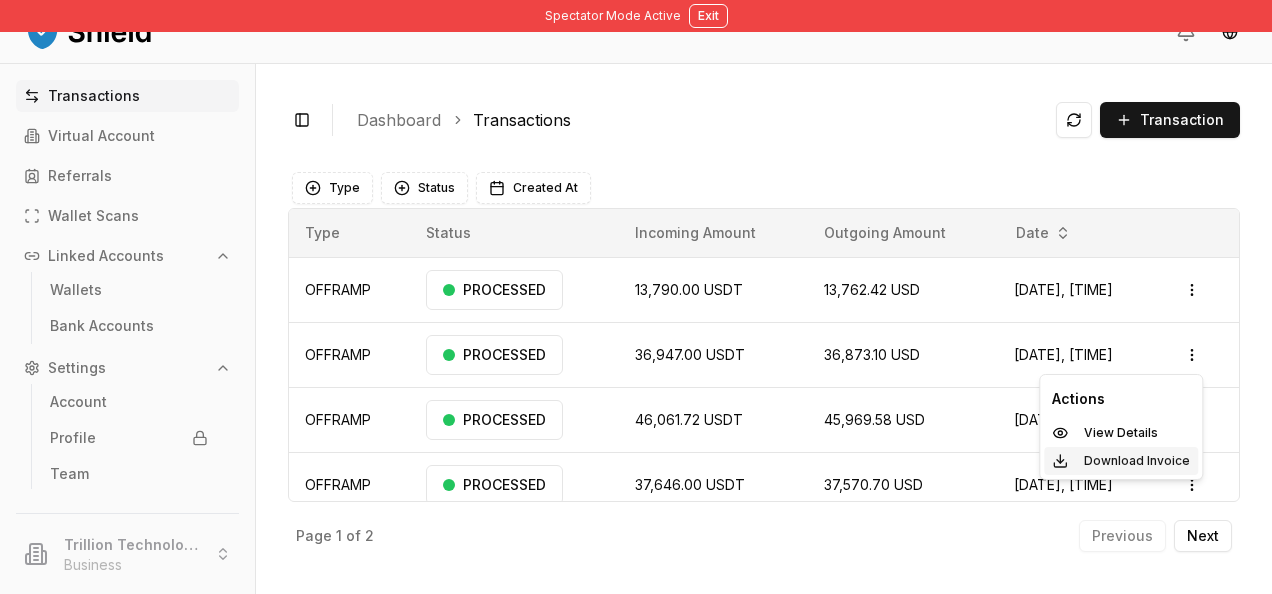 click on "Download Invoice" at bounding box center (1137, 461) 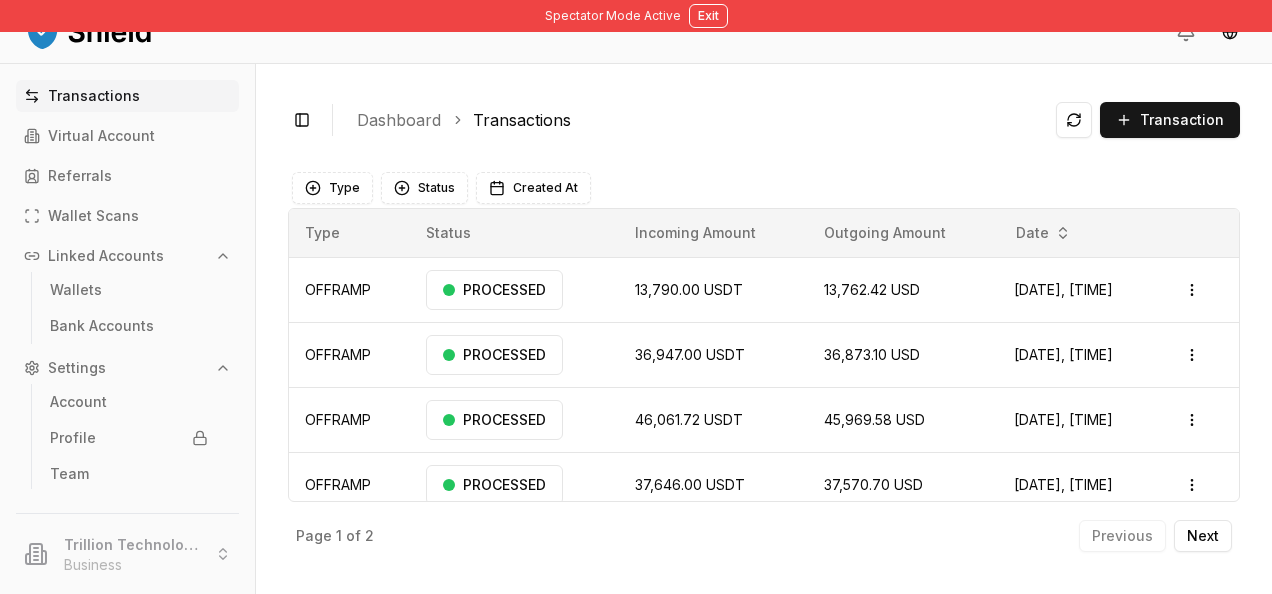 click on "Type Status Created At Type Status Incoming Amount Outgoing Amount Date   OFFRAMP   PROCESSED   13,790.00   USDT   13,762.42   USD   [DATE], [TIME]   Open menu   OFFRAMP   PROCESSED   36,947.00   USDT   36,873.10   USD   [DATE], [TIME]   Open menu   OFFRAMP   PROCESSED   46,061.72   USDT   45,969.58   USD   [DATE], [TIME]   Open menu   OFFRAMP   PROCESSED   37,646.00   USDT   37,570.70   USD   [DATE], [TIME]   Open menu   OFFRAMP   PROCESSED   63,840.88   USDT   63,713.18   USD   [DATE], [TIME]   Open menu   OFFRAMP   PROCESSED   100.00   USDT   99.80   USD   [DATE], [TIME]   Open menu   OFFRAMP   PROCESSED   200.41   USDT   199.99   USD   [DATE], [TIME]   Open menu   OFFRAMP   PROCESSED   52,186.00   USDT   52,081.62   USD   [DATE], [TIME]   Open menu Page 1 of 2 Previous Next" at bounding box center (764, 361) 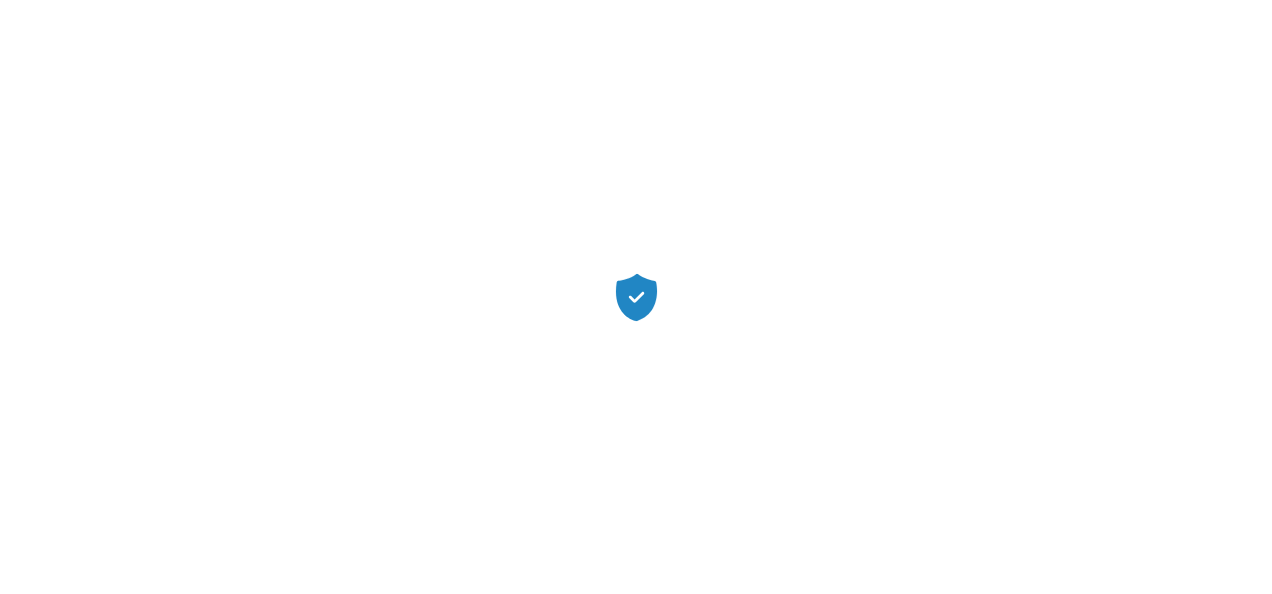 scroll, scrollTop: 0, scrollLeft: 0, axis: both 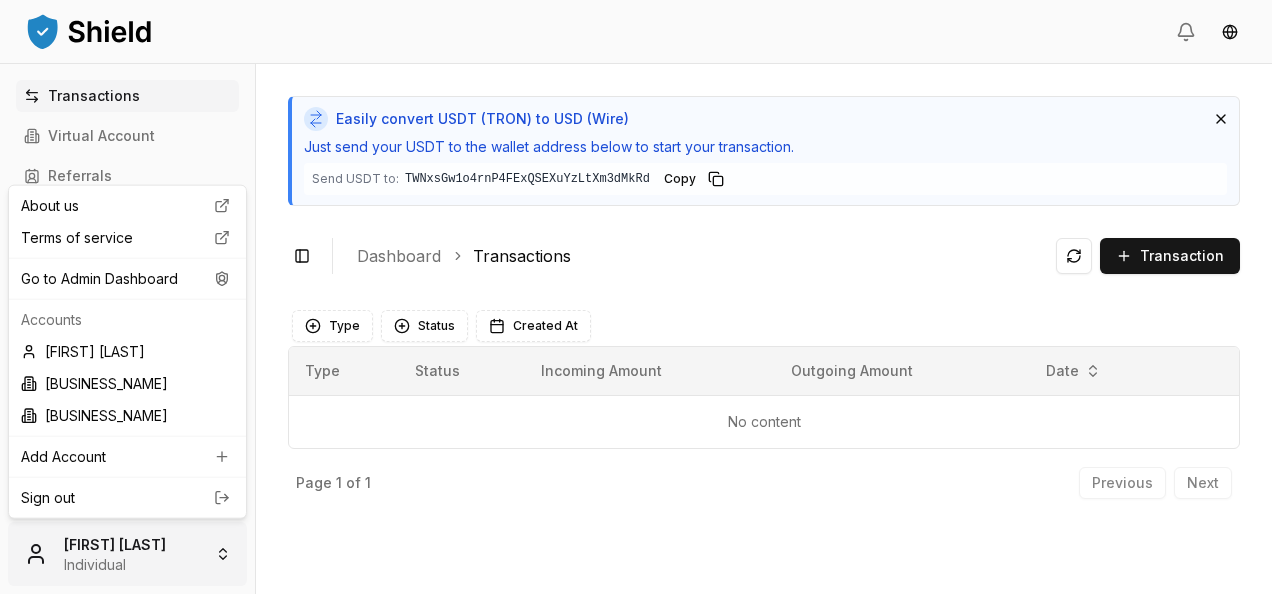 click on "Transactions Virtual Account Referrals Wallet Scans Linked Accounts Wallets Bank Accounts Settings Account Profile Team Carlos Fermín Morello Individual Easily convert USDT (TRON) to USD (Wire) Just send your USDT to the wallet address below to start your transaction. Send USDT to: TWNxsGw1o4rnP4FExQSEXuYzLtXm3dMkRd TWNxsGw1...3dMkRd Copy Toggle Sidebar Dashboard Transactions   Transaction No content Type Status Created At Type Status Incoming Amount Outgoing Amount Date No content Page 1 of 1 Previous Next About us Terms of service Go to Admin Dashboard Accounts Carlos Fermín Morello Fermin Business Test Fermin Business Test 2 Add Account Sign out" at bounding box center (636, 297) 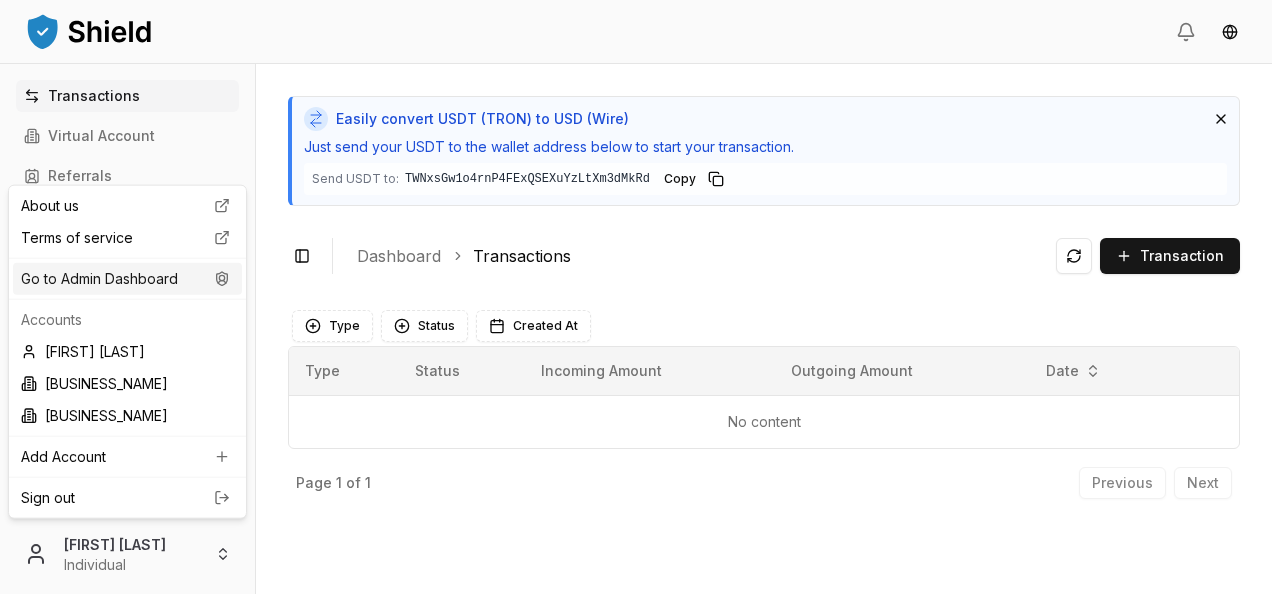 click on "Go to Admin Dashboard" at bounding box center (127, 279) 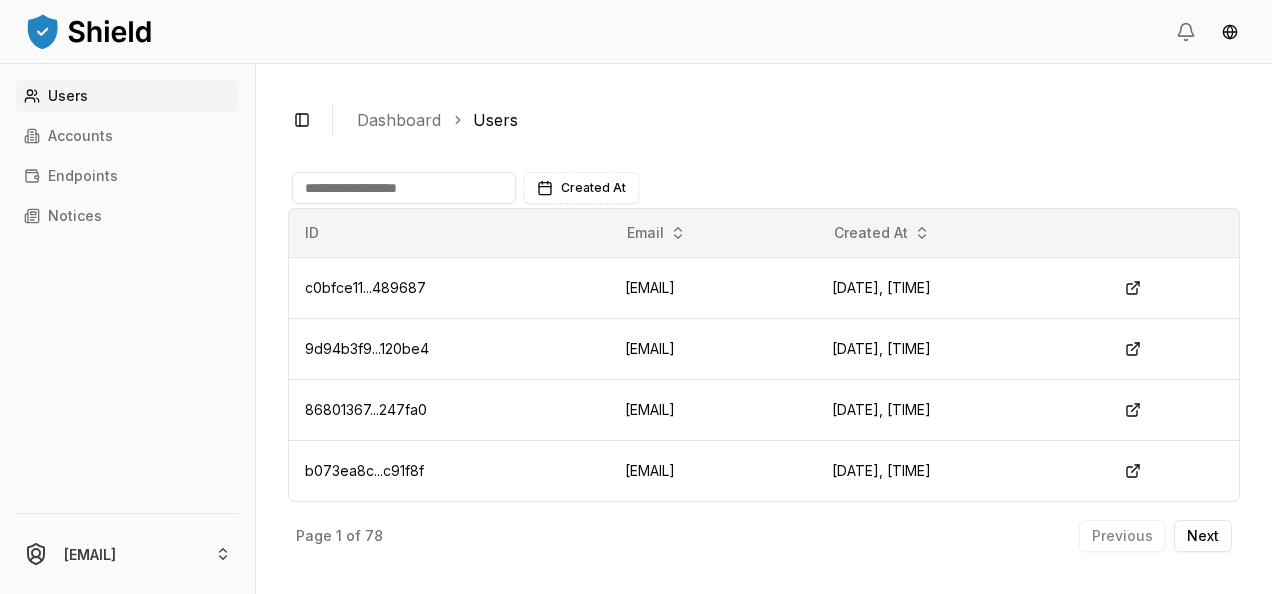 click at bounding box center (404, 188) 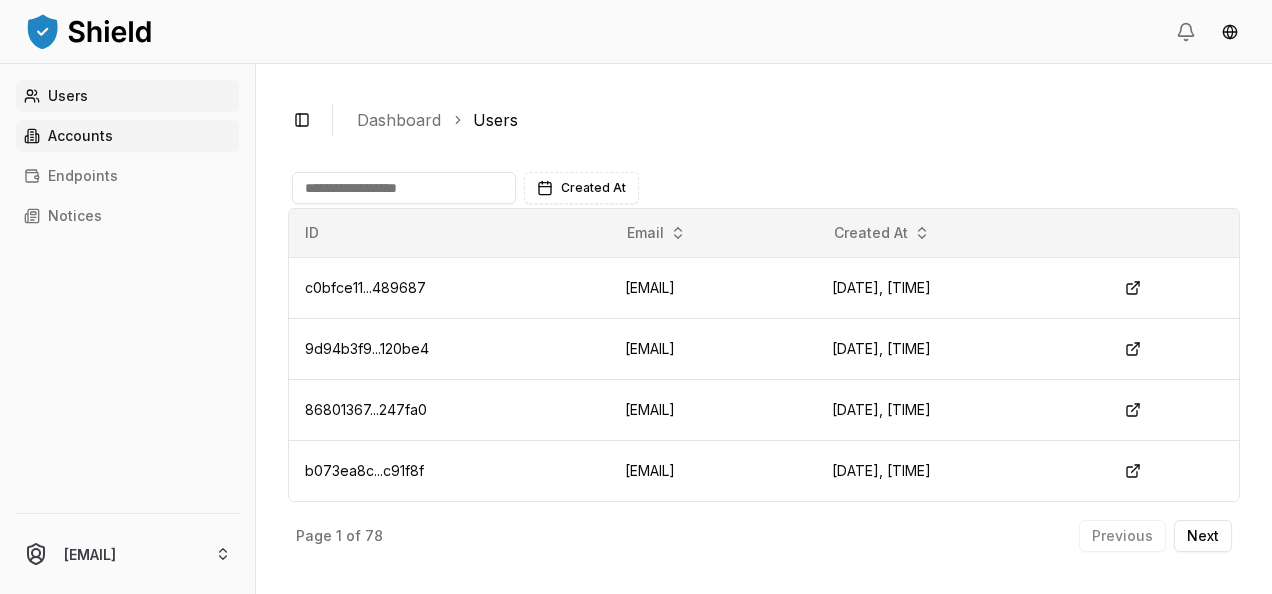 click on "Accounts" at bounding box center [80, 136] 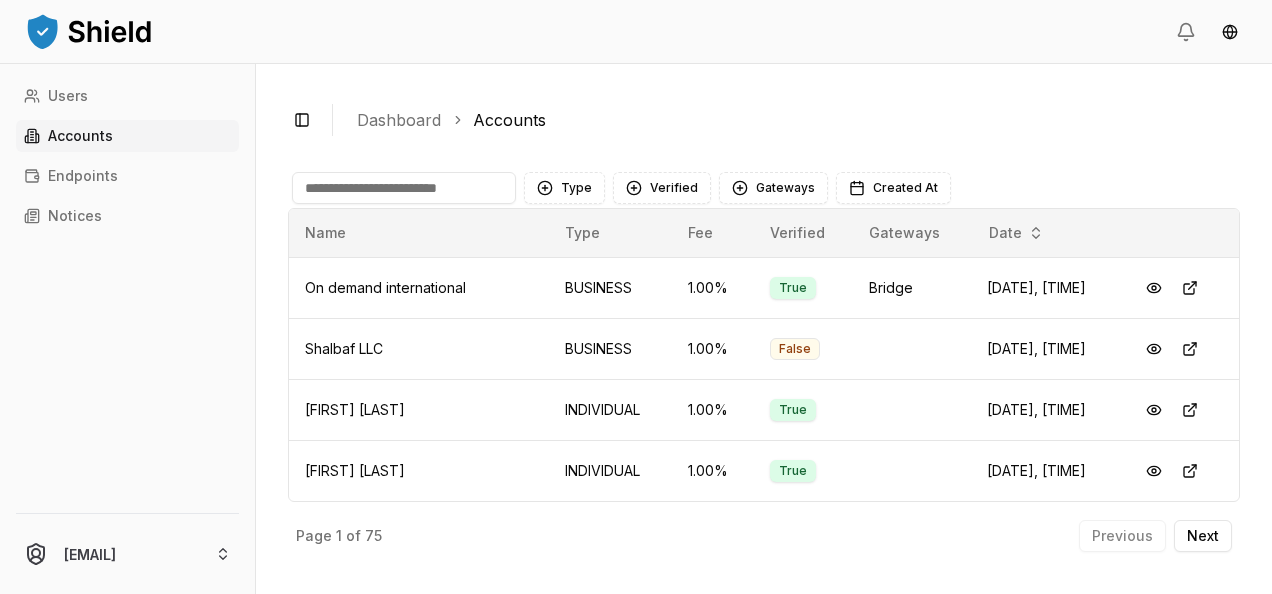 click at bounding box center [404, 188] 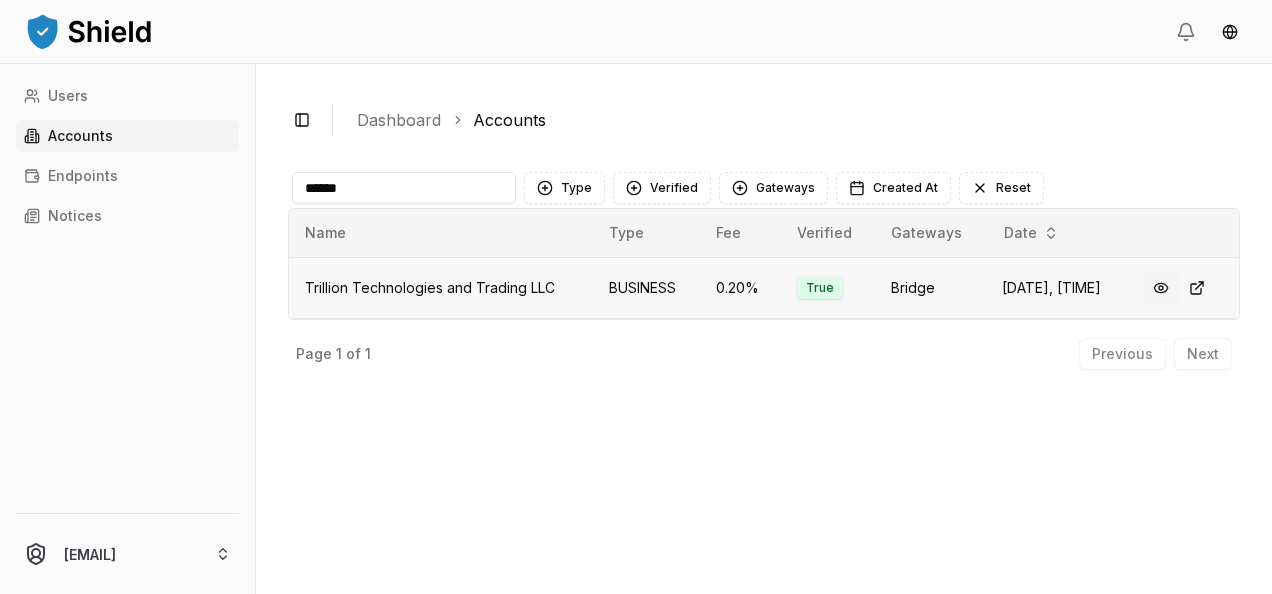 type on "******" 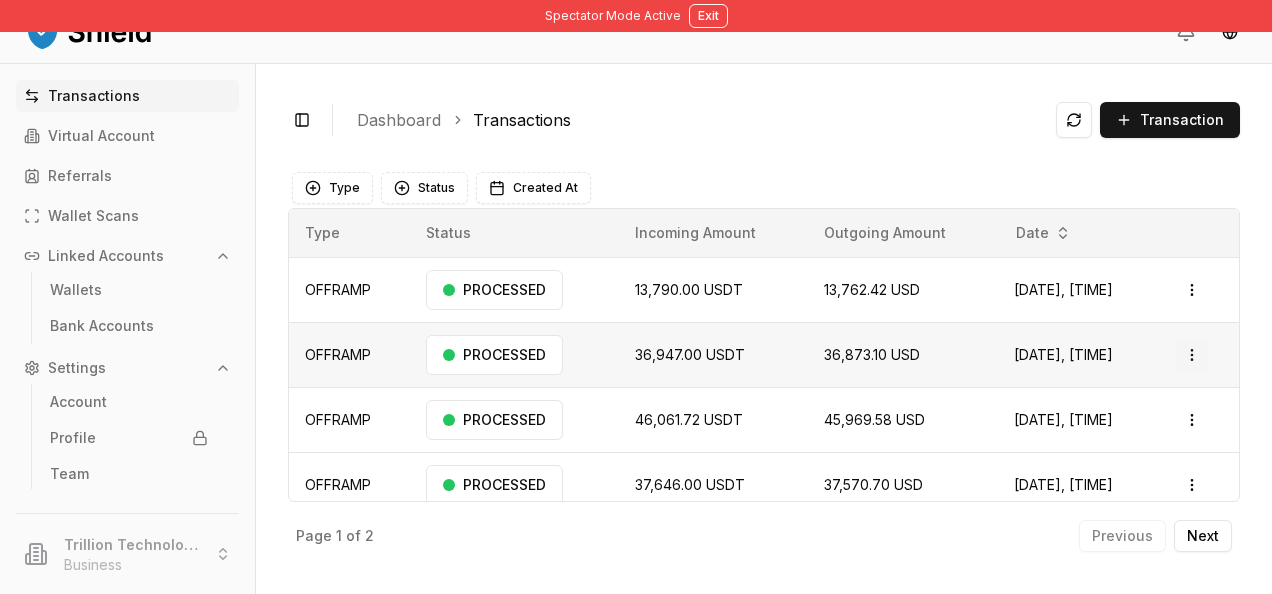 click on "Spectator Mode Active Exit Transactions Virtual Account Referrals Wallet Scans Linked Accounts Wallets Bank Accounts Settings Account Profile Team Trillion Technologies and Trading LLC Business Toggle Sidebar Dashboard Transactions   Transaction OFFRAMP   [NUMBER] [CURRENCY]   [NUMBER] USD [MONTH] 1, 2025, 1:29 [AM/PM] PROCESSED Open menu OFFRAMP   [NUMBER] [CURRENCY]   [NUMBER] USD [MONTH] 31, 2025, 6:08 [AM/PM] PROCESSED Open menu OFFRAMP   [NUMBER] [CURRENCY]   [NUMBER] USD [MONTH] 31, 2025, 5:26 [AM/PM] PROCESSED Open menu OFFRAMP   [NUMBER] [CURRENCY]   [NUMBER] USD [MONTH] 31, 2025, 4:08 [AM/PM] PROCESSED Open menu OFFRAMP   [NUMBER] [CURRENCY]   [NUMBER] USD [MONTH] 31, 2025, 1:32 [AM/PM] PROCESSED Open menu OFFRAMP   [NUMBER] [CURRENCY]   [NUMBER] USD [MONTH] 31, 2025, 1:06 [AM/PM] PROCESSED Open menu OFFRAMP   [NUMBER] [CURRENCY]   [NUMBER] USD [MONTH] 31, 2025, 12:58 [AM/PM] PROCESSED Open menu OFFRAMP   [NUMBER] [CURRENCY]   [NUMBER] USD [MONTH] 31, 2025, 12:06 [AM/PM] PROCESSED Open menu Page 1 of 2 Previous Next Type Status Created At Type Status Incoming Amount Outgoing Amount Date   OFFRAMP   PROCESSED" at bounding box center [636, 297] 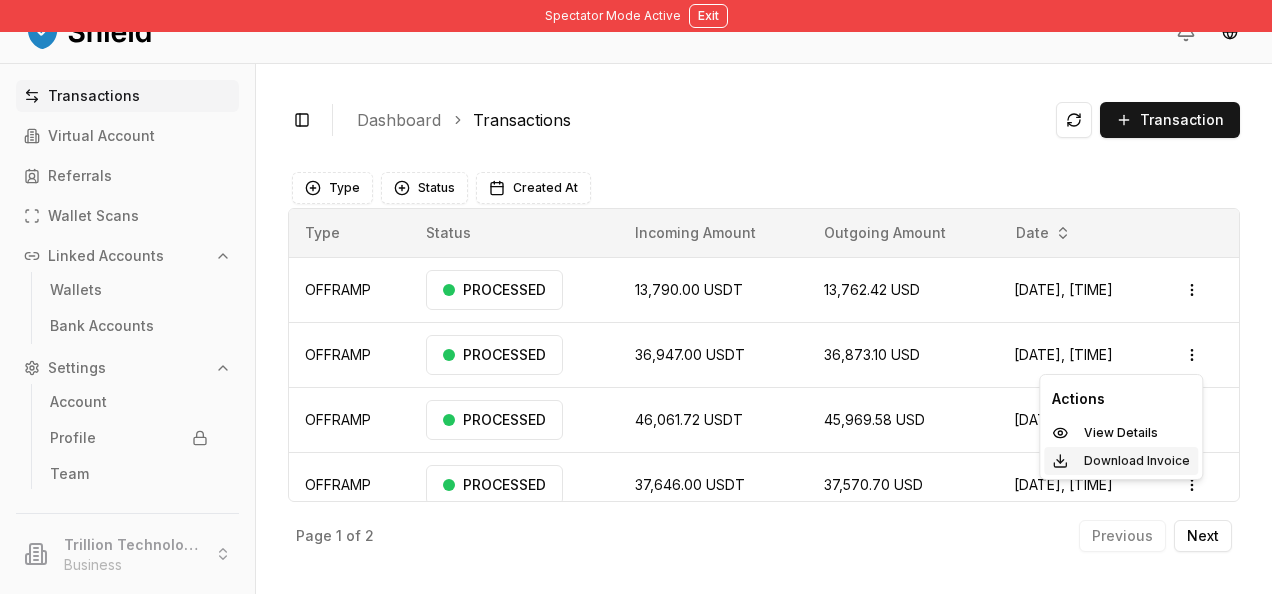 click on "Download Invoice" at bounding box center (1137, 461) 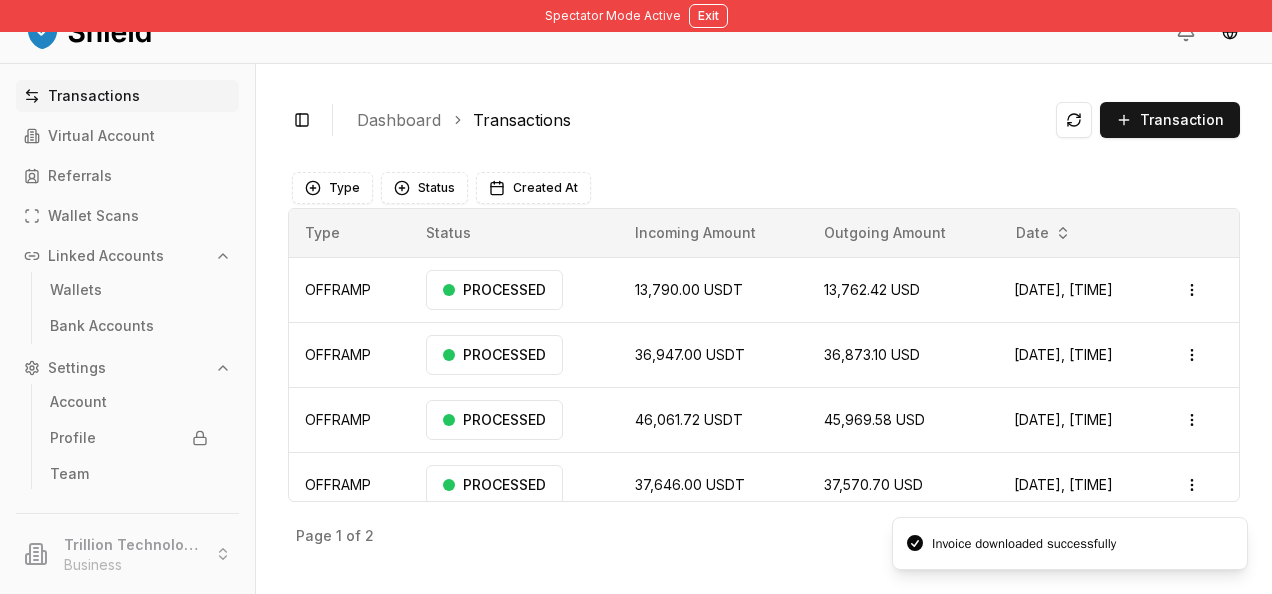 type 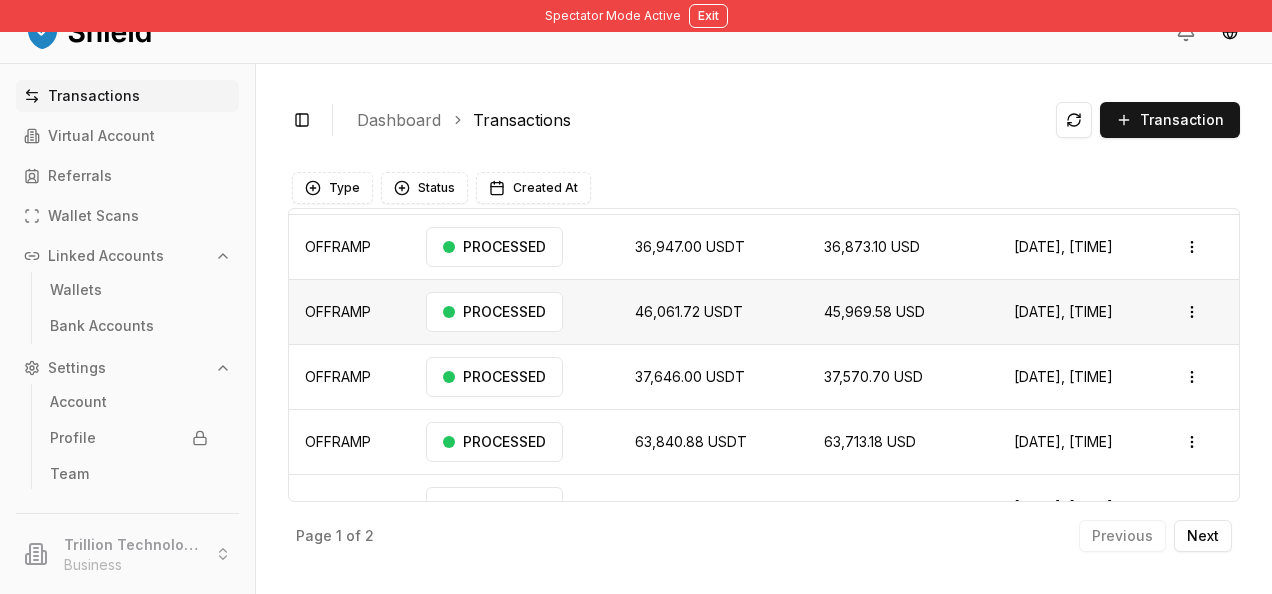 scroll, scrollTop: 272, scrollLeft: 0, axis: vertical 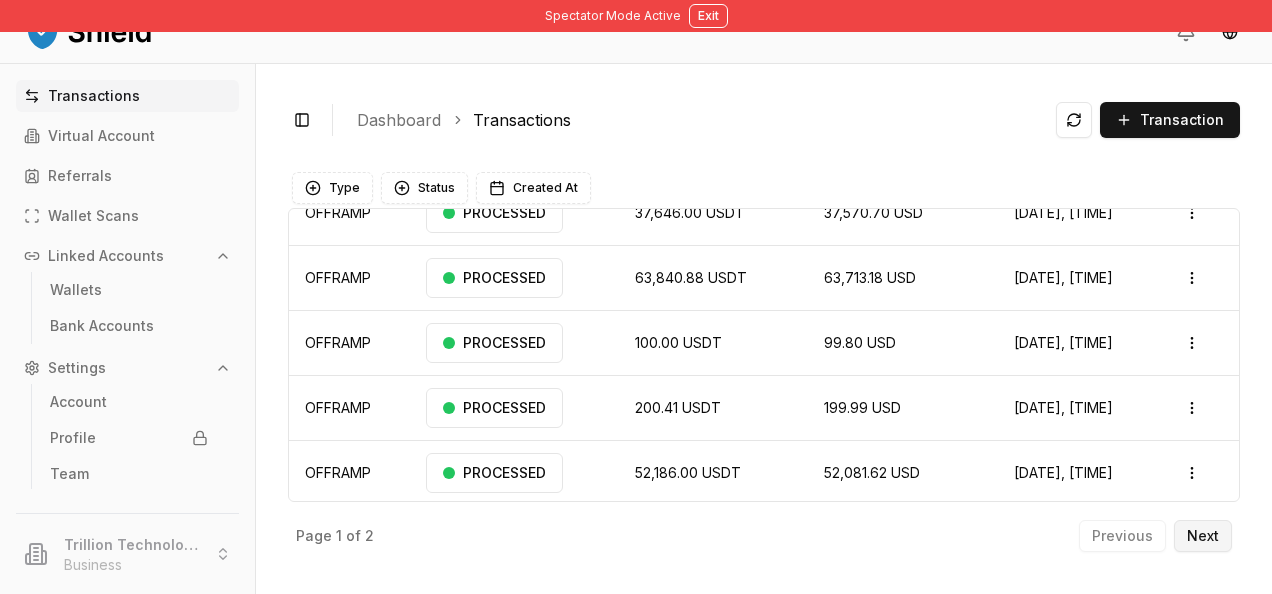 click on "Next" at bounding box center (1203, 536) 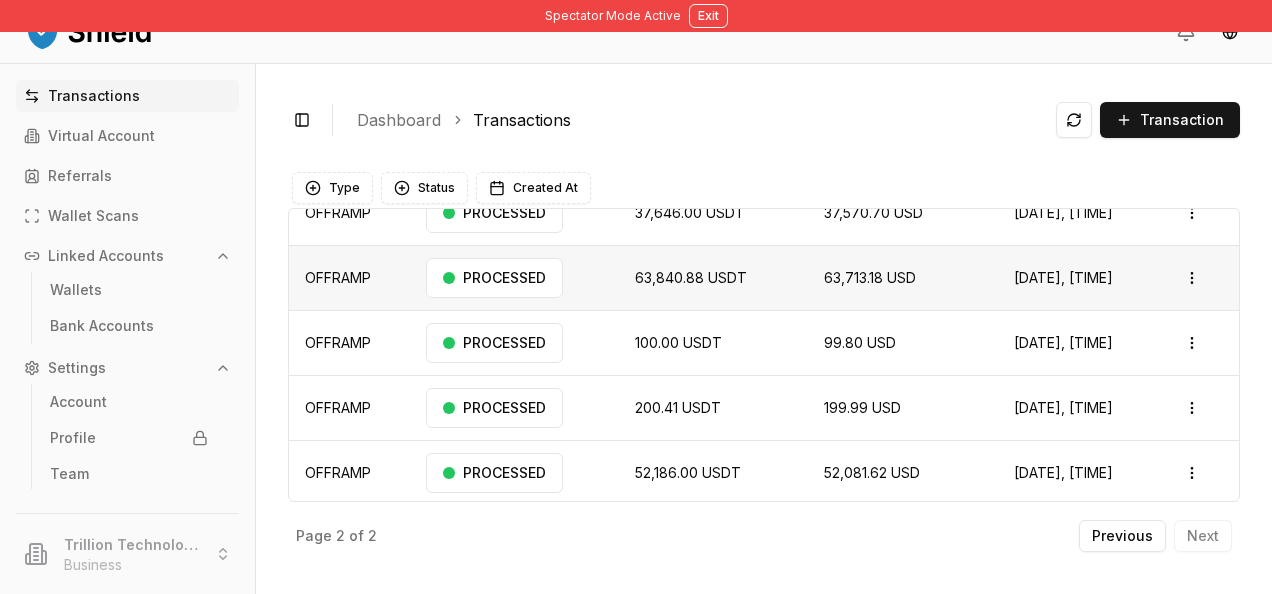 scroll, scrollTop: 0, scrollLeft: 0, axis: both 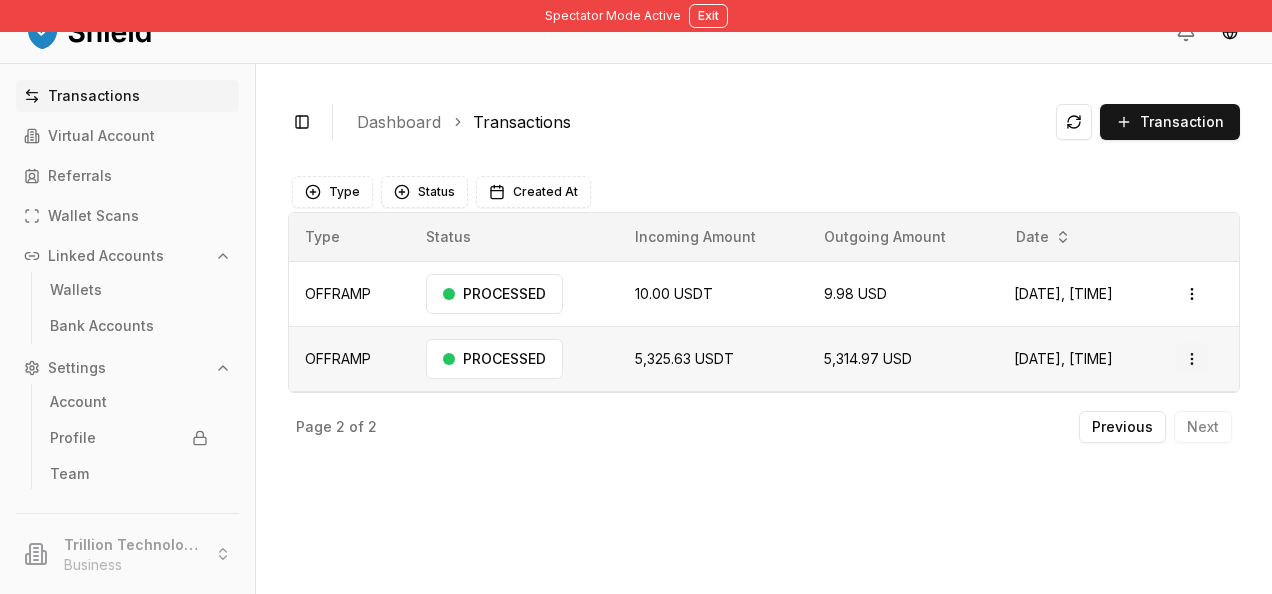 click on "Spectator Mode Active Exit Transactions Virtual Account Referrals Wallet Scans Linked Accounts Wallets Bank Accounts Settings Account Profile Team Trillion Technologies and Trading LLC Business Toggle Sidebar Dashboard Transactions   Transaction OFFRAMP   [NUMBER] [CURRENCY]   [NUMBER] USD [MONTH] 1, 2025, 1:29 [AM/PM] PROCESSED Open menu OFFRAMP   [NUMBER] [CURRENCY]   [NUMBER] USD [MONTH] 31, 2025, 6:08 [AM/PM] PROCESSED Open menu OFFRAMP   [NUMBER] [CURRENCY]   [NUMBER] USD [MONTH] 31, 2025, 5:26 [AM/PM] PROCESSED Open menu OFFRAMP   [NUMBER] [CURRENCY]   [NUMBER] USD [MONTH] 31, 2025, 4:08 [AM/PM] PROCESSED Open menu OFFRAMP   [NUMBER] [CURRENCY]   [NUMBER] USD [MONTH] 31, 2025, 1:32 [AM/PM] PROCESSED Open menu OFFRAMP   [NUMBER] [CURRENCY]   [NUMBER] USD [MONTH] 31, 2025, 1:06 [AM/PM] PROCESSED Open menu OFFRAMP   [NUMBER] [CURRENCY]   [NUMBER] USD [MONTH] 31, 2025, 12:58 [AM/PM] PROCESSED Open menu OFFRAMP   [NUMBER] [CURRENCY]   [NUMBER] USD [MONTH] 31, 2025, 12:06 [AM/PM] PROCESSED Open menu Page 1 of 2 Previous Next Type Status Created At Type Status Incoming Amount Outgoing Amount Date   OFFRAMP   PROCESSED" at bounding box center (636, 297) 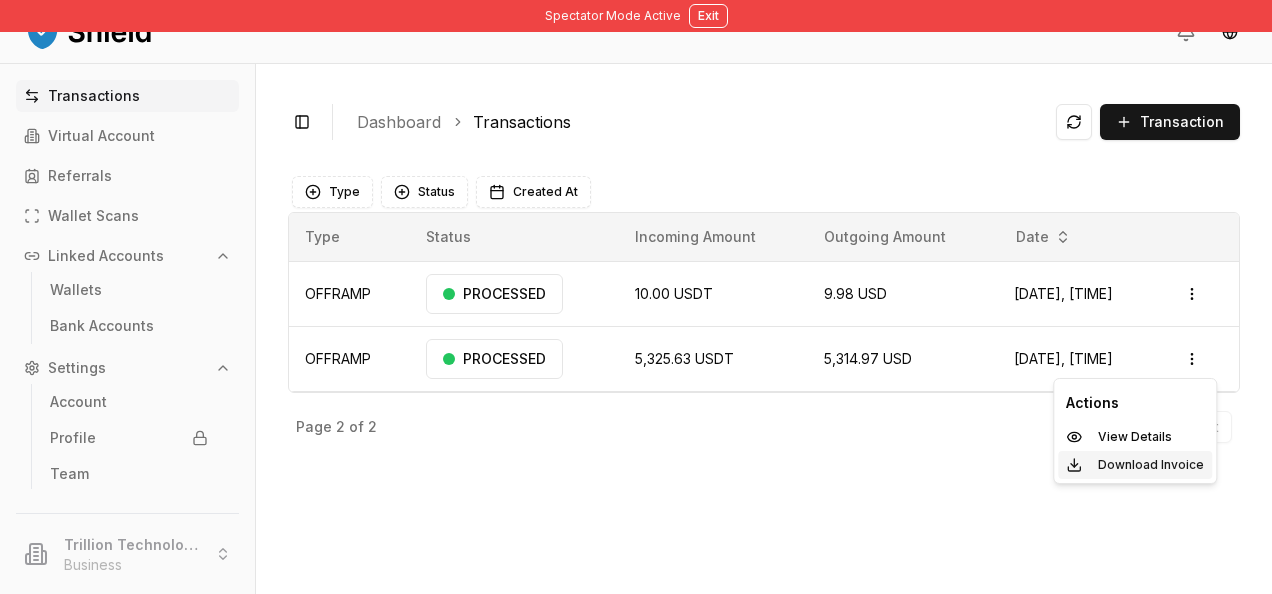 click on "Download Invoice" at bounding box center (1151, 465) 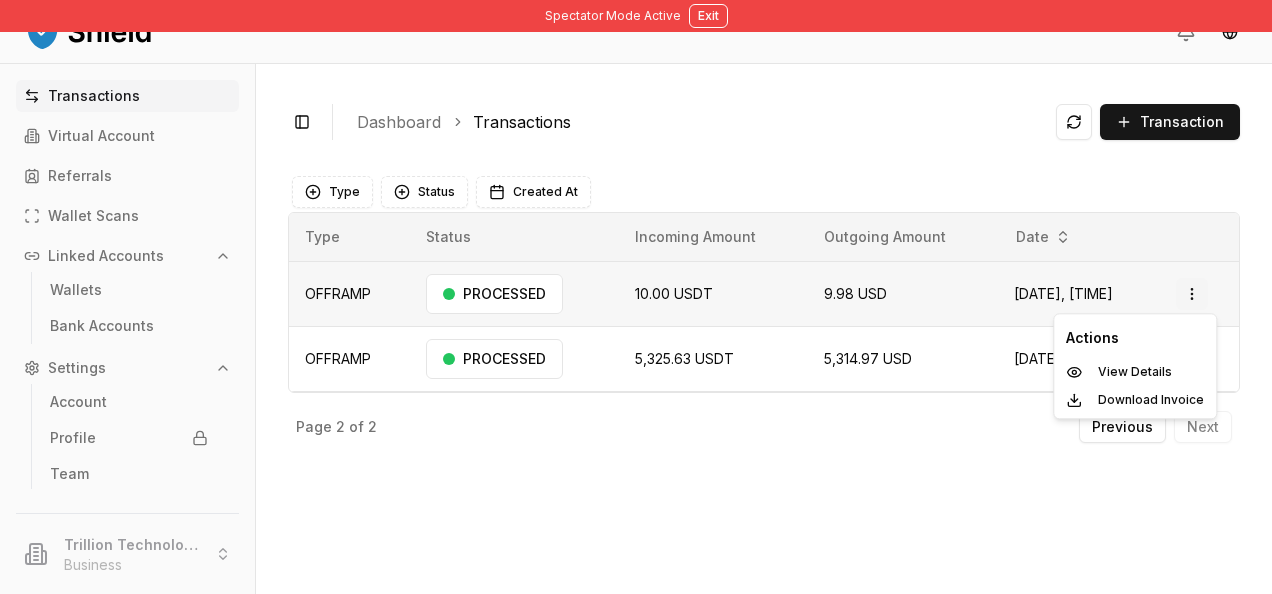 click on "Spectator Mode Active Exit Transactions Virtual Account Referrals Wallet Scans Linked Accounts Wallets Bank Accounts Settings Account Profile Team Trillion Technologies and Trading LLC Business Toggle Sidebar Dashboard Transactions   Transaction OFFRAMP   [NUMBER] [CURRENCY]   [NUMBER] USD [MONTH] 1, 2025, 1:29 [AM/PM] PROCESSED Open menu OFFRAMP   [NUMBER] [CURRENCY]   [NUMBER] USD [MONTH] 31, 2025, 6:08 [AM/PM] PROCESSED Open menu OFFRAMP   [NUMBER] [CURRENCY]   [NUMBER] USD [MONTH] 31, 2025, 5:26 [AM/PM] PROCESSED Open menu OFFRAMP   [NUMBER] [CURRENCY]   [NUMBER] USD [MONTH] 31, 2025, 4:08 [AM/PM] PROCESSED Open menu OFFRAMP   [NUMBER] [CURRENCY]   [NUMBER] USD [MONTH] 31, 2025, 1:32 [AM/PM] PROCESSED Open menu OFFRAMP   [NUMBER] [CURRENCY]   [NUMBER] USD [MONTH] 31, 2025, 1:06 [AM/PM] PROCESSED Open menu OFFRAMP   [NUMBER] [CURRENCY]   [NUMBER] USD [MONTH] 31, 2025, 12:58 [AM/PM] PROCESSED Open menu OFFRAMP   [NUMBER] [CURRENCY]   [NUMBER] USD [MONTH] 31, 2025, 12:06 [AM/PM] PROCESSED Open menu Page 1 of 2 Previous Next Type Status Created At Type Status Incoming Amount Outgoing Amount Date   OFFRAMP   PROCESSED" at bounding box center (636, 297) 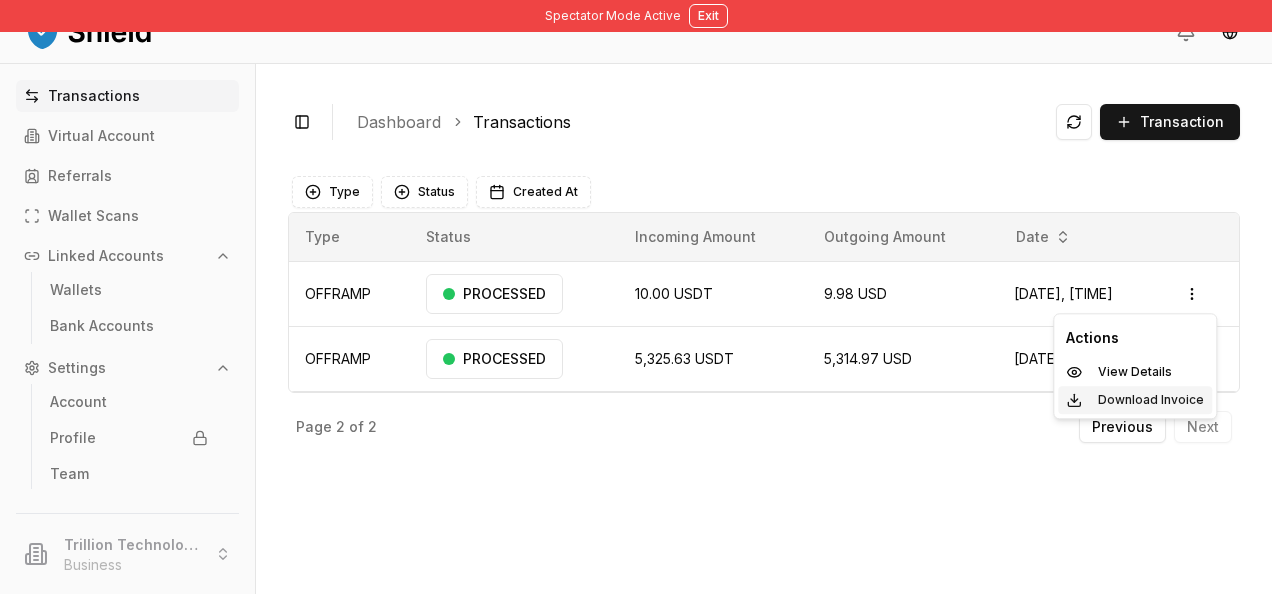click on "Download Invoice" at bounding box center [1151, 400] 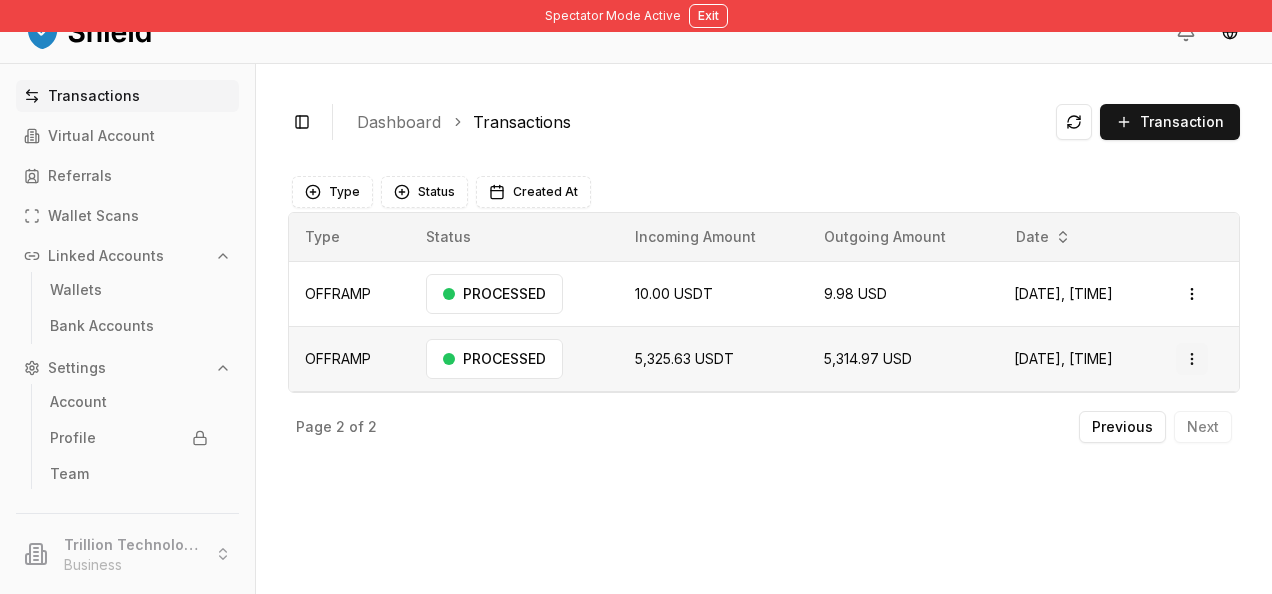 click on "Spectator Mode Active Exit Transactions Virtual Account Referrals Wallet Scans Linked Accounts Wallets Bank Accounts Settings Account Profile Team Trillion Technologies and Trading LLC Business Toggle Sidebar Dashboard Transactions   Transaction OFFRAMP   [NUMBER] [CURRENCY]   [NUMBER] USD [MONTH] 1, 2025, 1:29 [AM/PM] PROCESSED Open menu OFFRAMP   [NUMBER] [CURRENCY]   [NUMBER] USD [MONTH] 31, 2025, 6:08 [AM/PM] PROCESSED Open menu OFFRAMP   [NUMBER] [CURRENCY]   [NUMBER] USD [MONTH] 31, 2025, 5:26 [AM/PM] PROCESSED Open menu OFFRAMP   [NUMBER] [CURRENCY]   [NUMBER] USD [MONTH] 31, 2025, 4:08 [AM/PM] PROCESSED Open menu OFFRAMP   [NUMBER] [CURRENCY]   [NUMBER] USD [MONTH] 31, 2025, 1:32 [AM/PM] PROCESSED Open menu OFFRAMP   [NUMBER] [CURRENCY]   [NUMBER] USD [MONTH] 31, 2025, 1:06 [AM/PM] PROCESSED Open menu OFFRAMP   [NUMBER] [CURRENCY]   [NUMBER] USD [MONTH] 31, 2025, 12:58 [AM/PM] PROCESSED Open menu OFFRAMP   [NUMBER] [CURRENCY]   [NUMBER] USD [MONTH] 31, 2025, 12:06 [AM/PM] PROCESSED Open menu Page 1 of 2 Previous Next Type Status Created At Type Status Incoming Amount Outgoing Amount Date   OFFRAMP   PROCESSED" at bounding box center (636, 297) 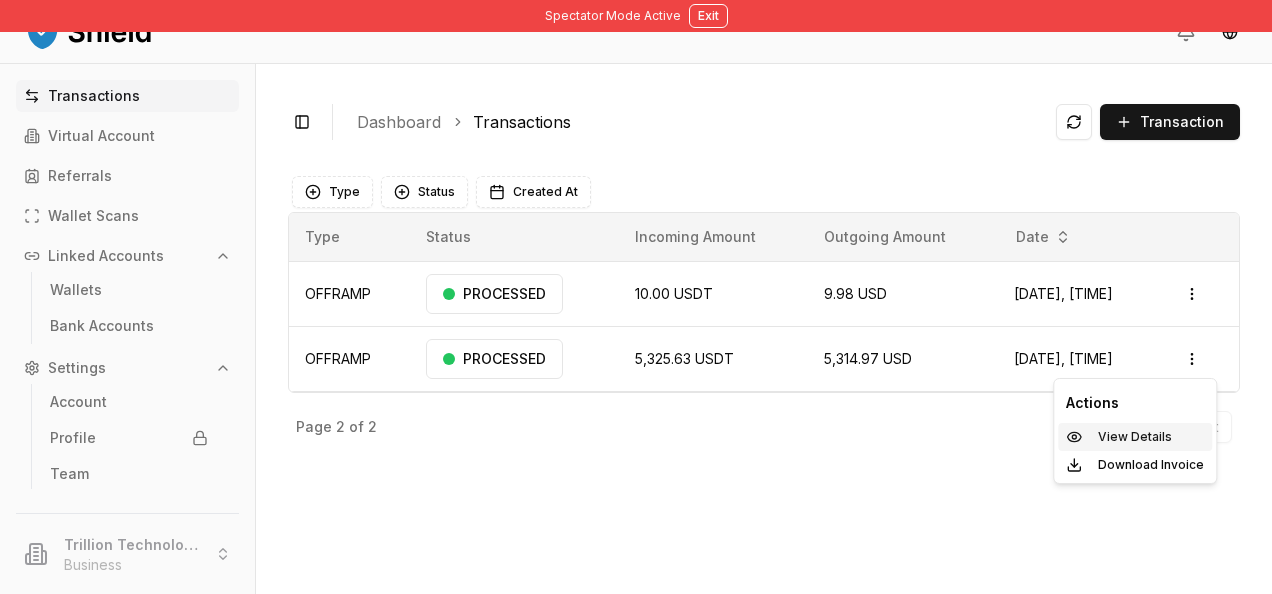 click on "View Details" at bounding box center [1135, 437] 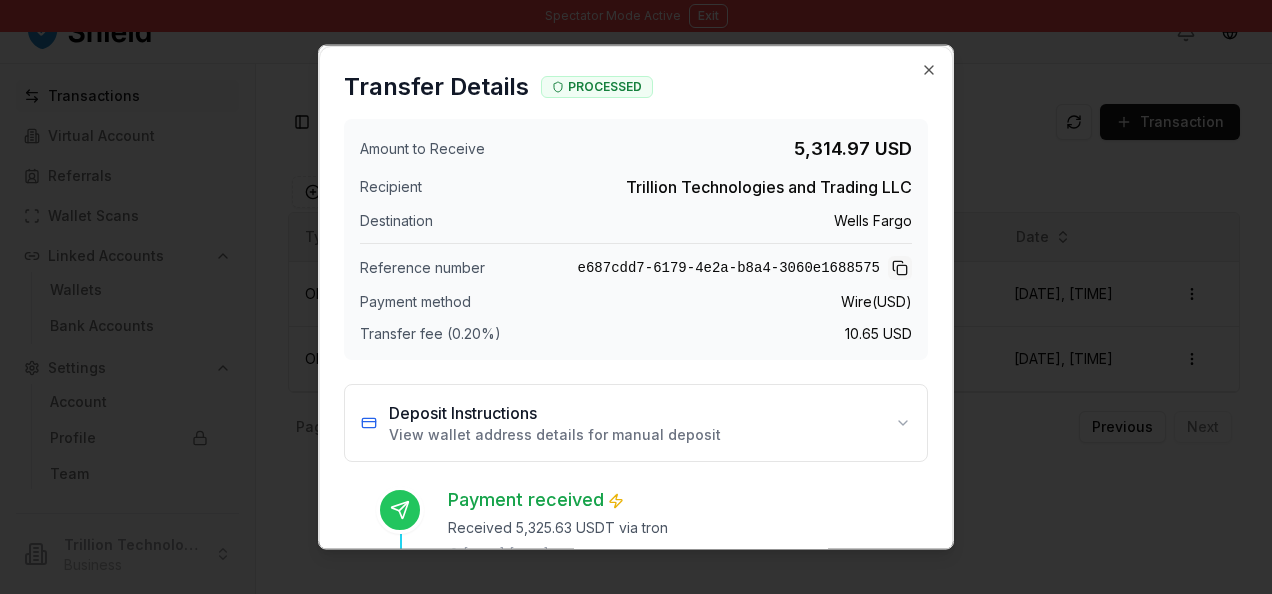 click at bounding box center (900, 268) 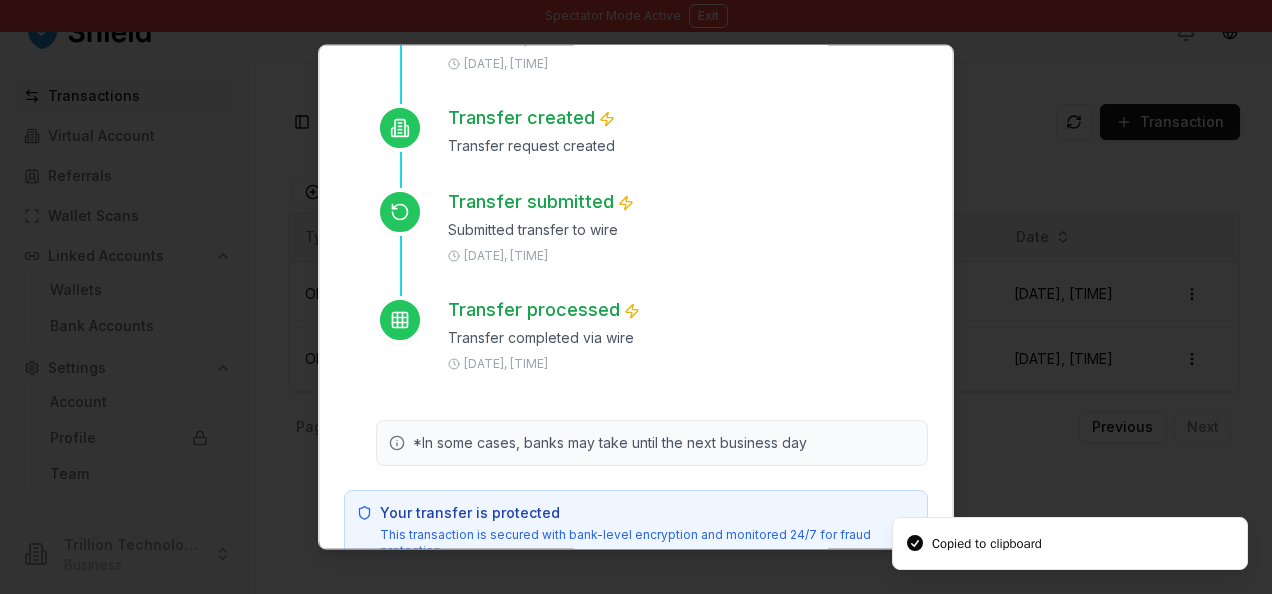 scroll, scrollTop: 0, scrollLeft: 0, axis: both 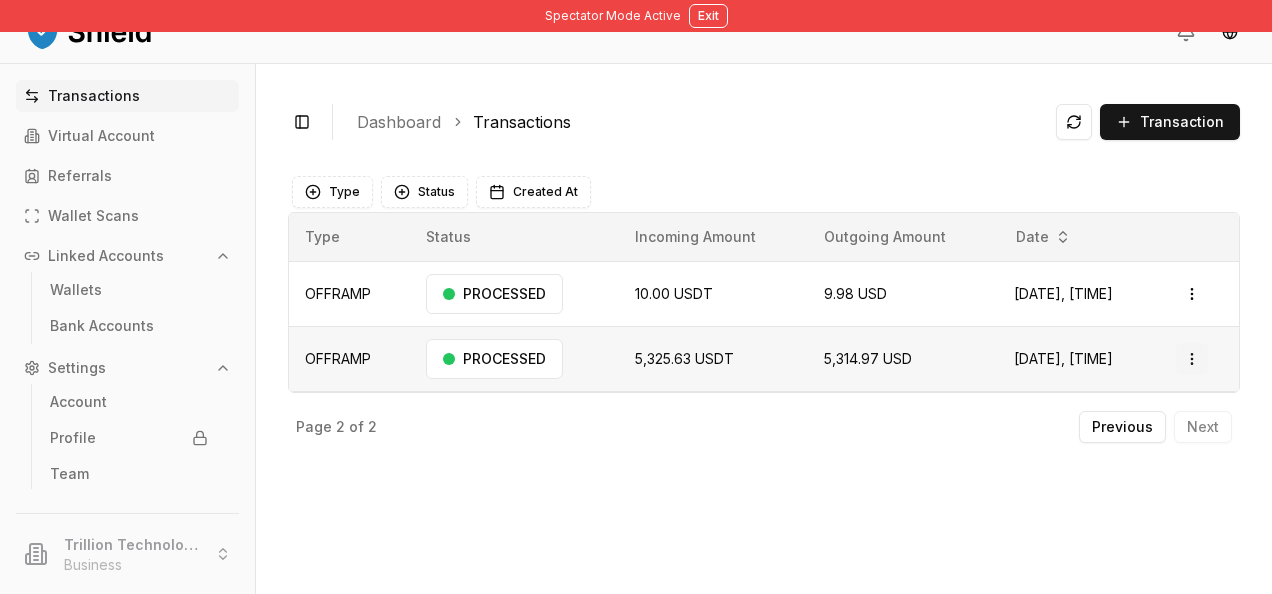 click on "Spectator Mode Active Exit Transactions Virtual Account Referrals Wallet Scans Linked Accounts Wallets Bank Accounts Settings Account Profile Team Trillion Technologies and Trading LLC Business Toggle Sidebar Dashboard Transactions   Transaction OFFRAMP   [NUMBER] [CURRENCY]   [NUMBER] USD [MONTH] 1, 2025, 1:29 [AM/PM] PROCESSED Open menu OFFRAMP   [NUMBER] [CURRENCY]   [NUMBER] USD [MONTH] 31, 2025, 6:08 [AM/PM] PROCESSED Open menu OFFRAMP   [NUMBER] [CURRENCY]   [NUMBER] USD [MONTH] 31, 2025, 5:26 [AM/PM] PROCESSED Open menu OFFRAMP   [NUMBER] [CURRENCY]   [NUMBER] USD [MONTH] 31, 2025, 4:08 [AM/PM] PROCESSED Open menu OFFRAMP   [NUMBER] [CURRENCY]   [NUMBER] USD [MONTH] 31, 2025, 1:32 [AM/PM] PROCESSED Open menu OFFRAMP   [NUMBER] [CURRENCY]   [NUMBER] USD [MONTH] 31, 2025, 1:06 [AM/PM] PROCESSED Open menu OFFRAMP   [NUMBER] [CURRENCY]   [NUMBER] USD [MONTH] 31, 2025, 12:58 [AM/PM] PROCESSED Open menu OFFRAMP   [NUMBER] [CURRENCY]   [NUMBER] USD [MONTH] 31, 2025, 12:06 [AM/PM] PROCESSED Open menu Page 1 of 2 Previous Next Type Status Created At Type Status Incoming Amount Outgoing Amount Date   OFFRAMP   PROCESSED" at bounding box center (636, 297) 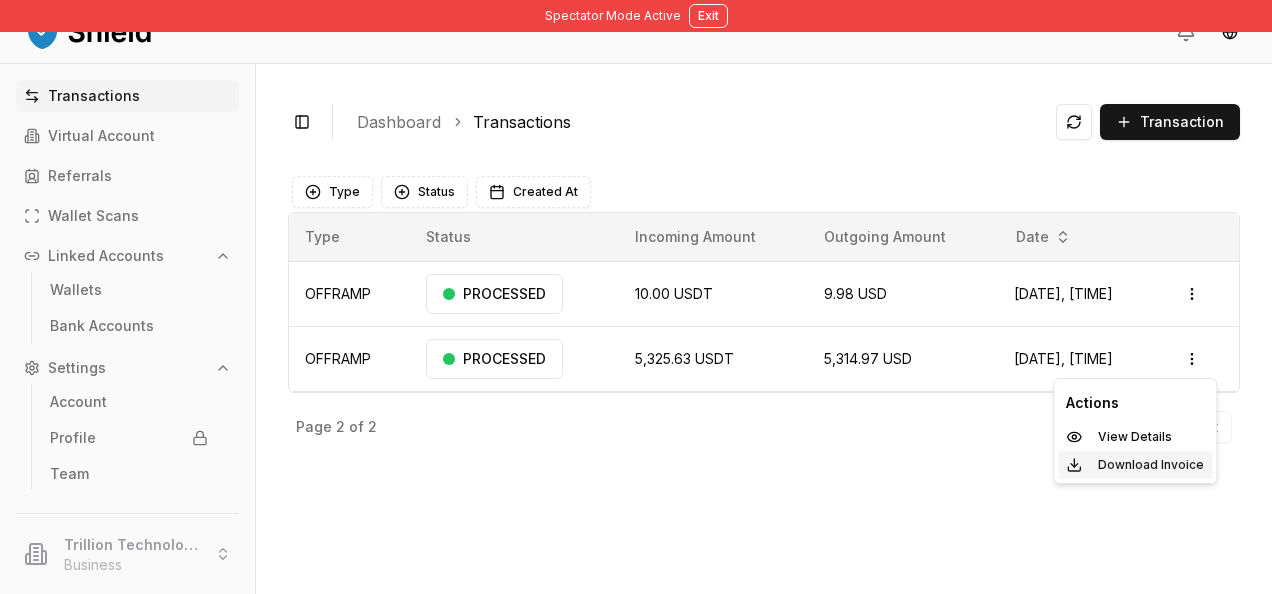 click on "Download Invoice" at bounding box center (1151, 465) 